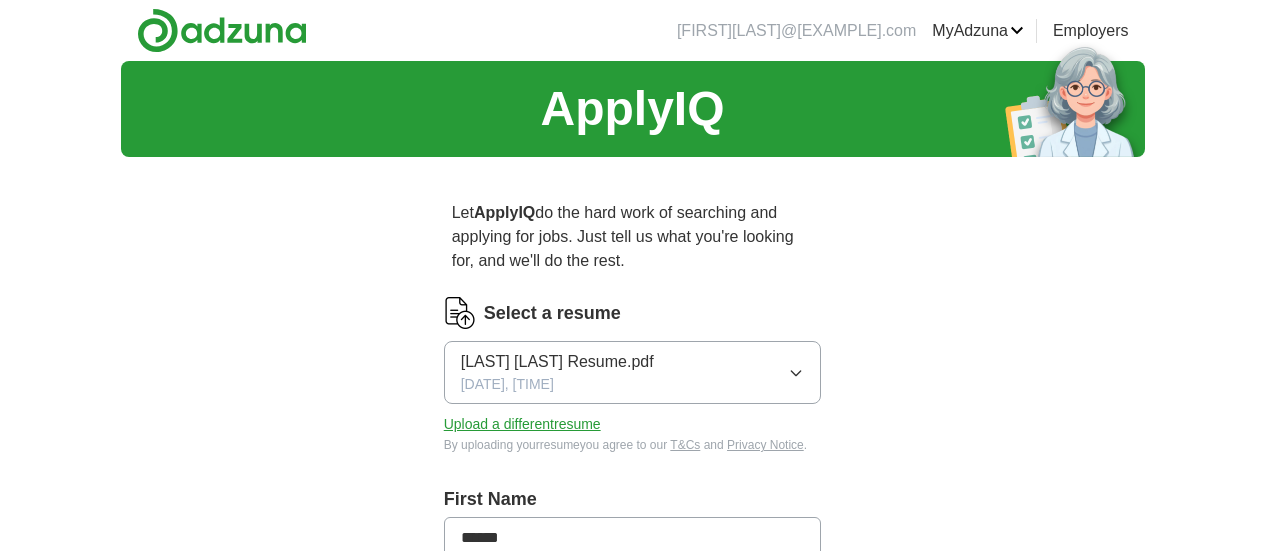 scroll, scrollTop: 0, scrollLeft: 0, axis: both 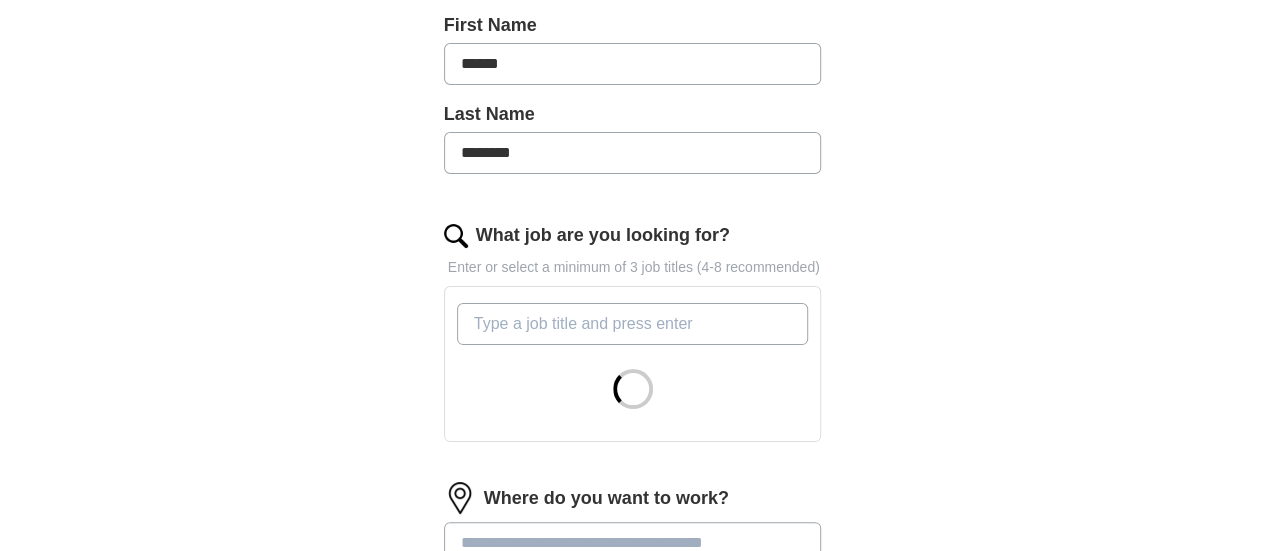 click on "What job are you looking for?" at bounding box center [633, 324] 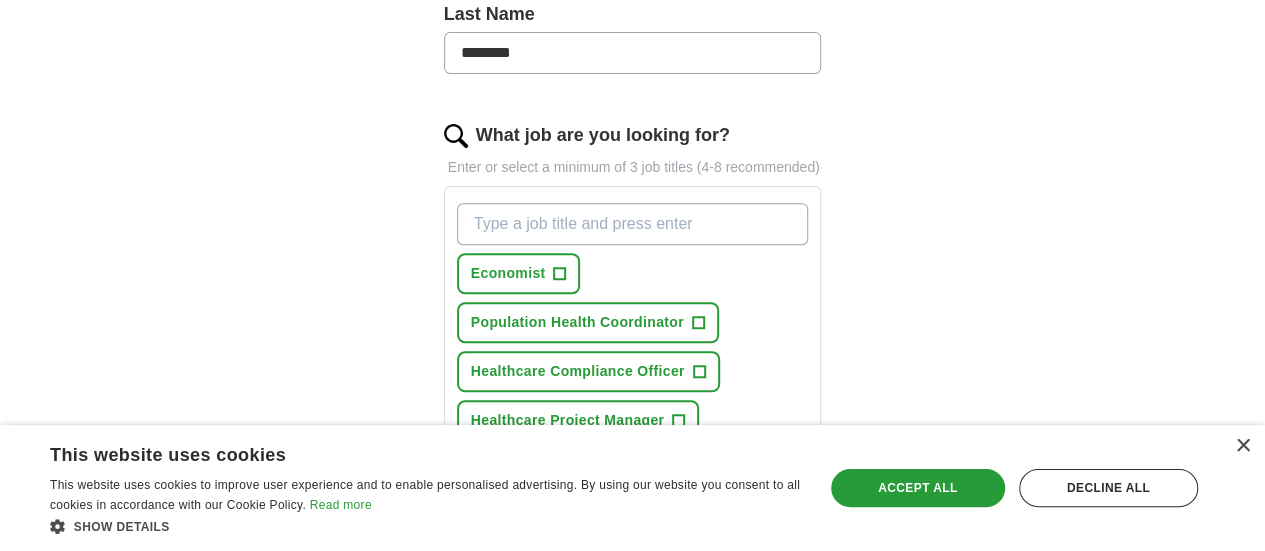 scroll, scrollTop: 621, scrollLeft: 0, axis: vertical 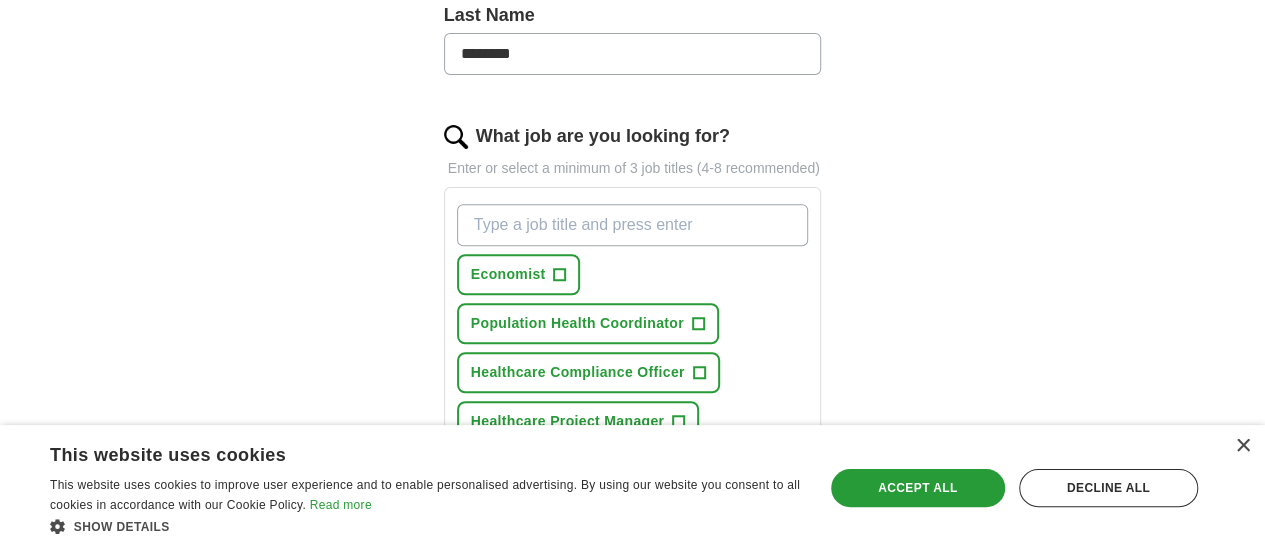 type on "J" 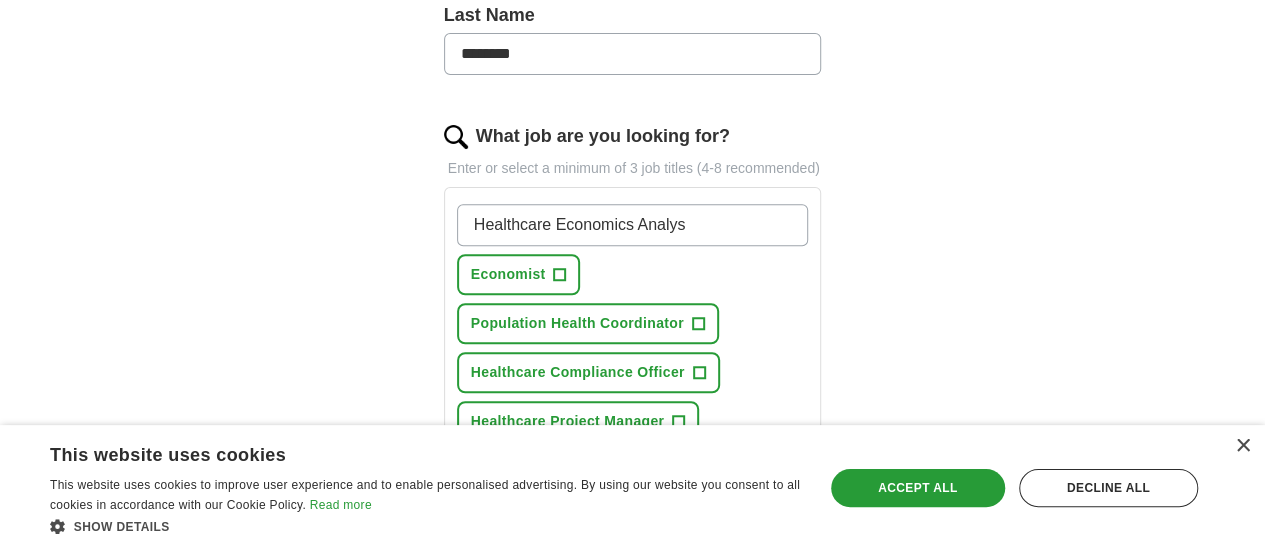 type on "Healthcare Economics Analyst" 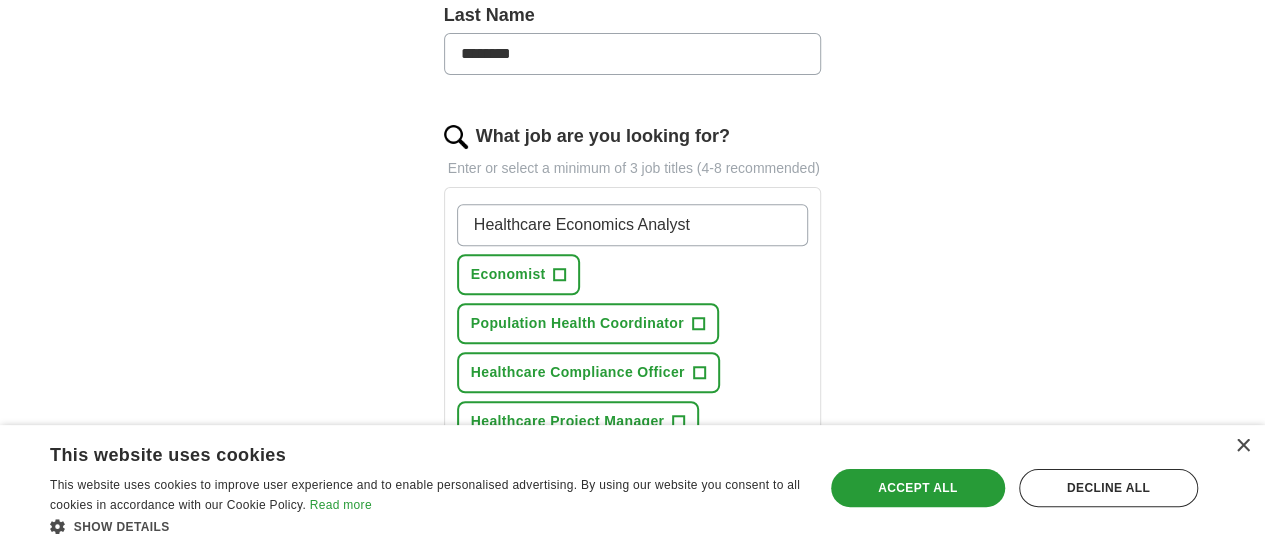 type 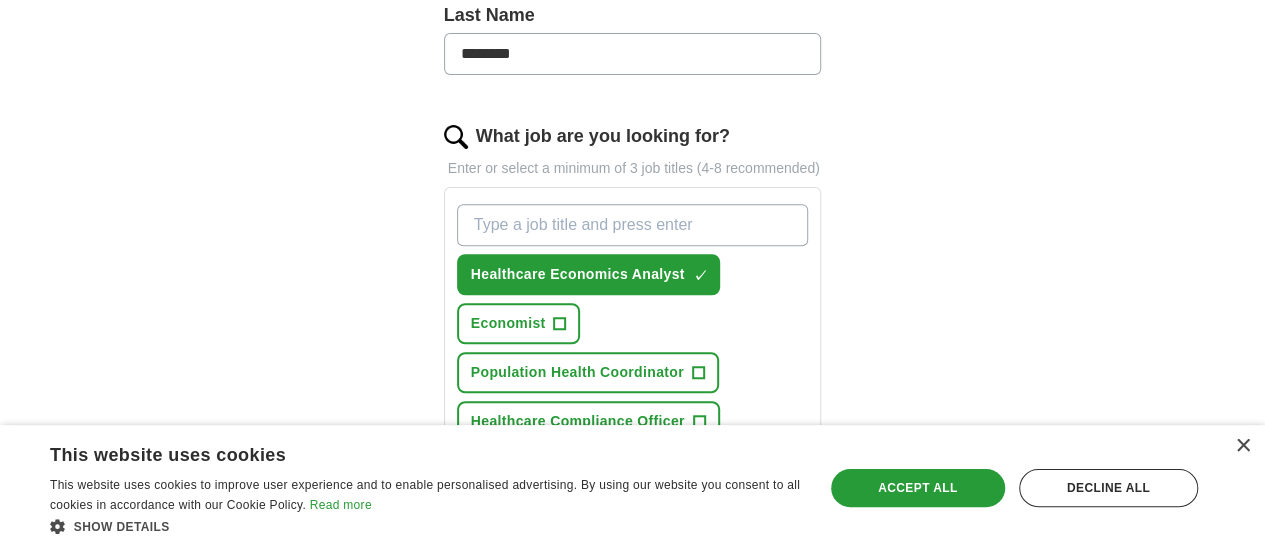 scroll, scrollTop: 647, scrollLeft: 0, axis: vertical 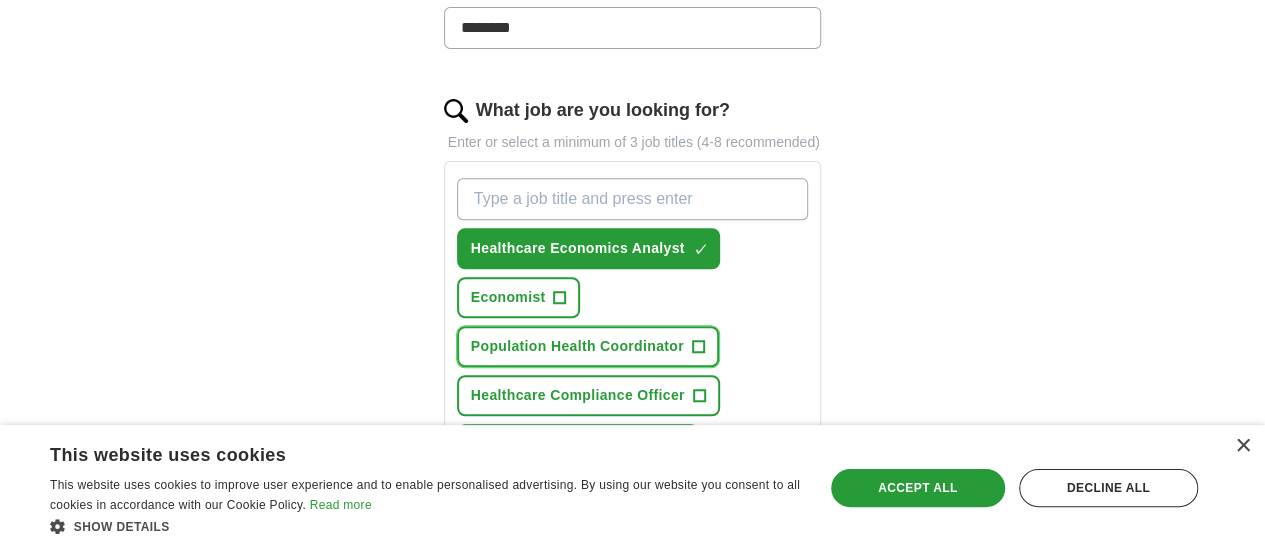 click on "Population Health Coordinator +" at bounding box center (588, 346) 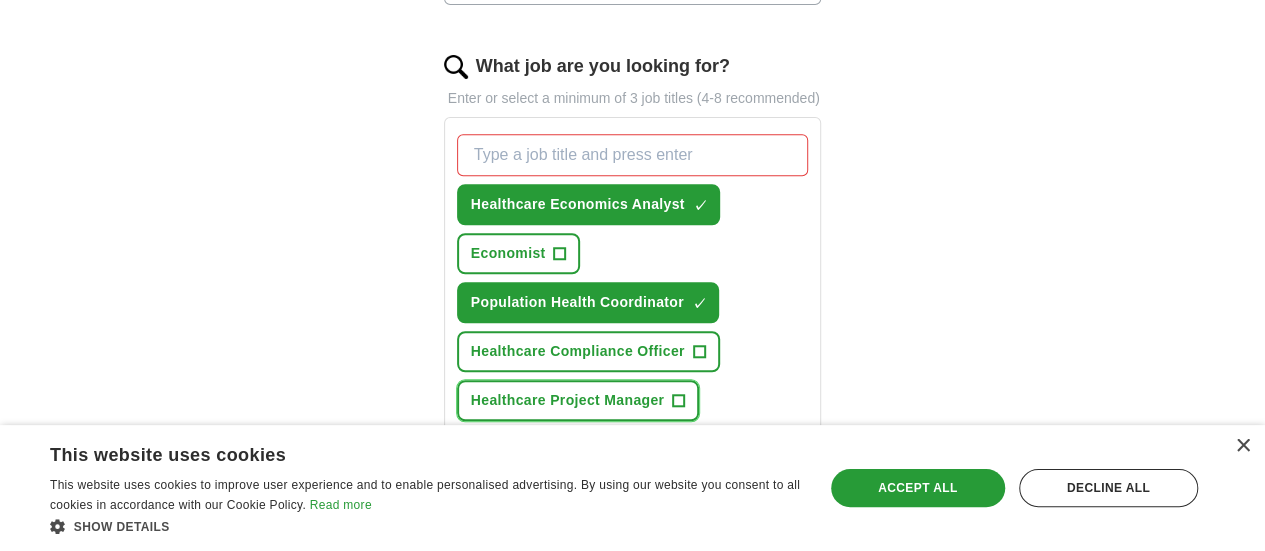 click on "Healthcare Project Manager" at bounding box center [568, 400] 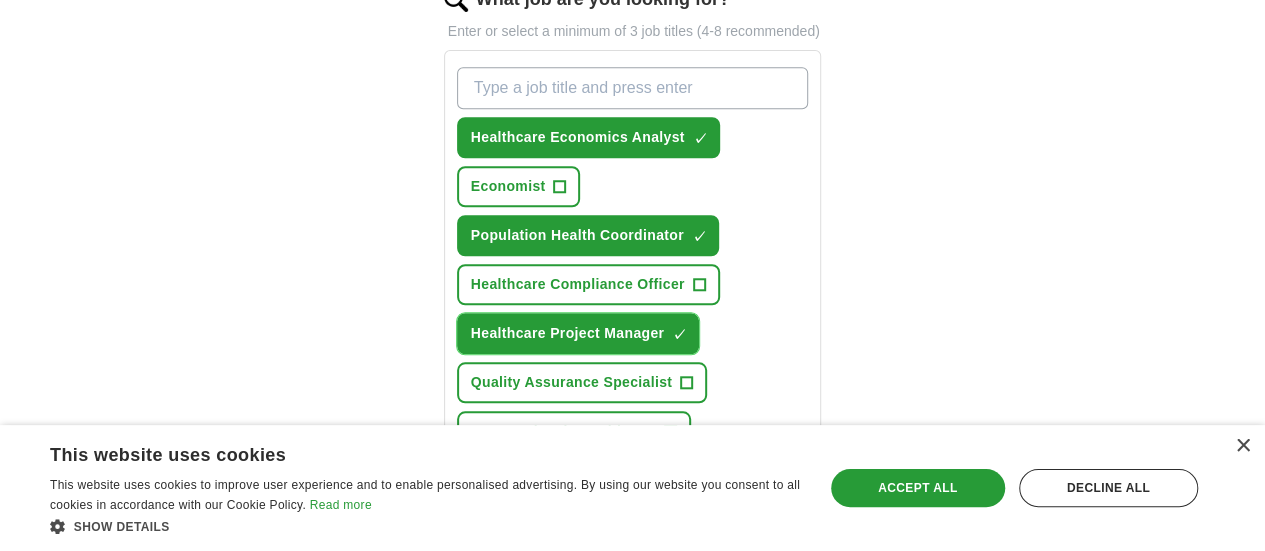 scroll, scrollTop: 759, scrollLeft: 0, axis: vertical 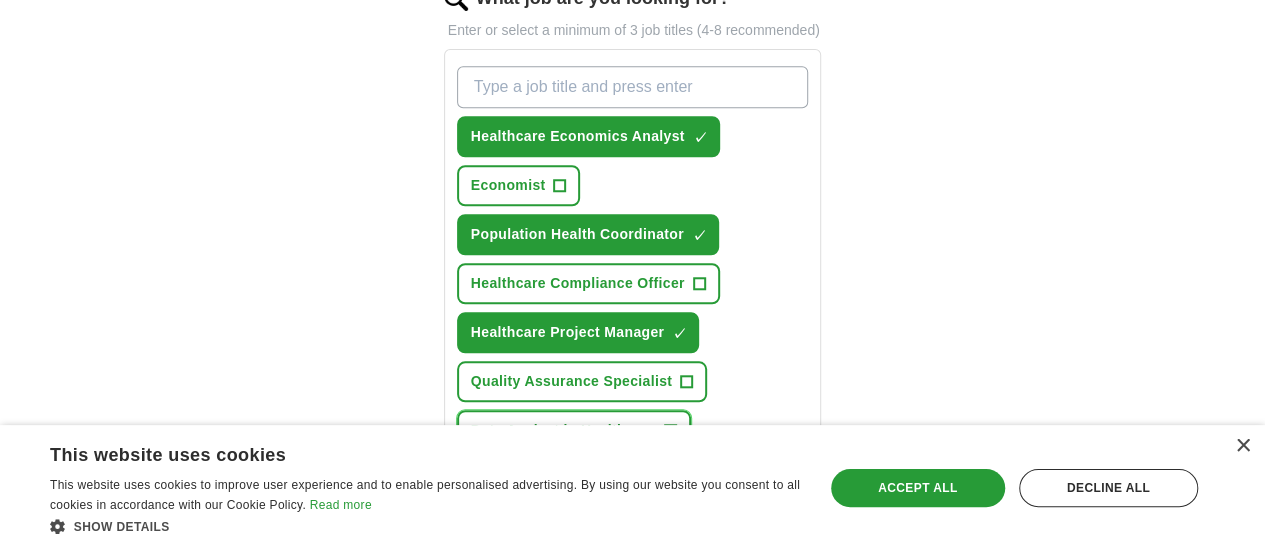 click on "Data Analyst in Healthcare +" at bounding box center (574, 430) 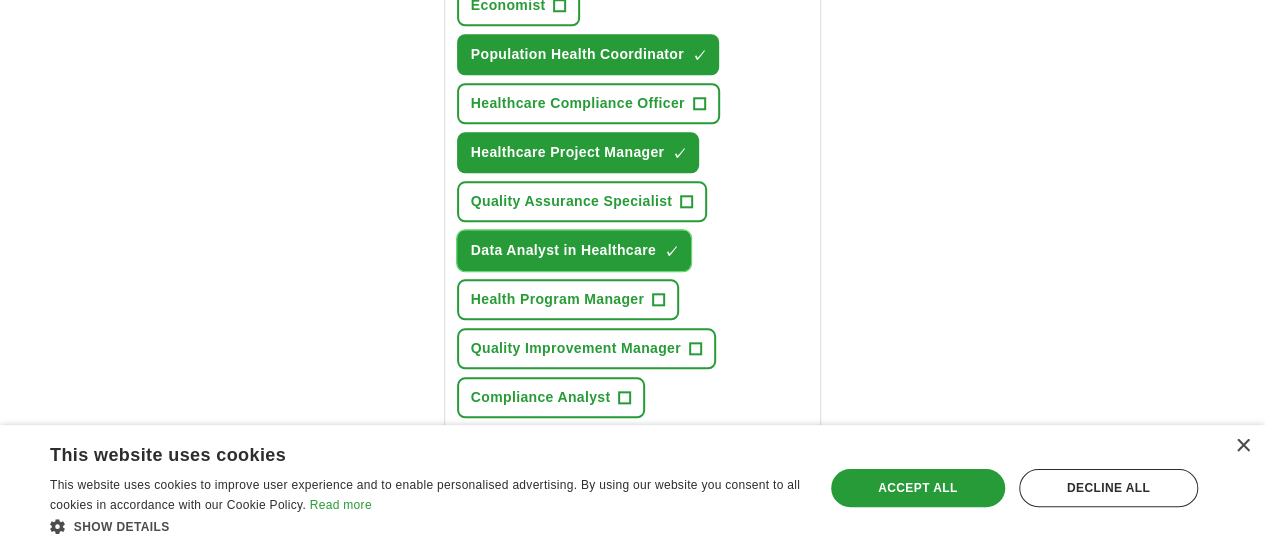 scroll, scrollTop: 943, scrollLeft: 0, axis: vertical 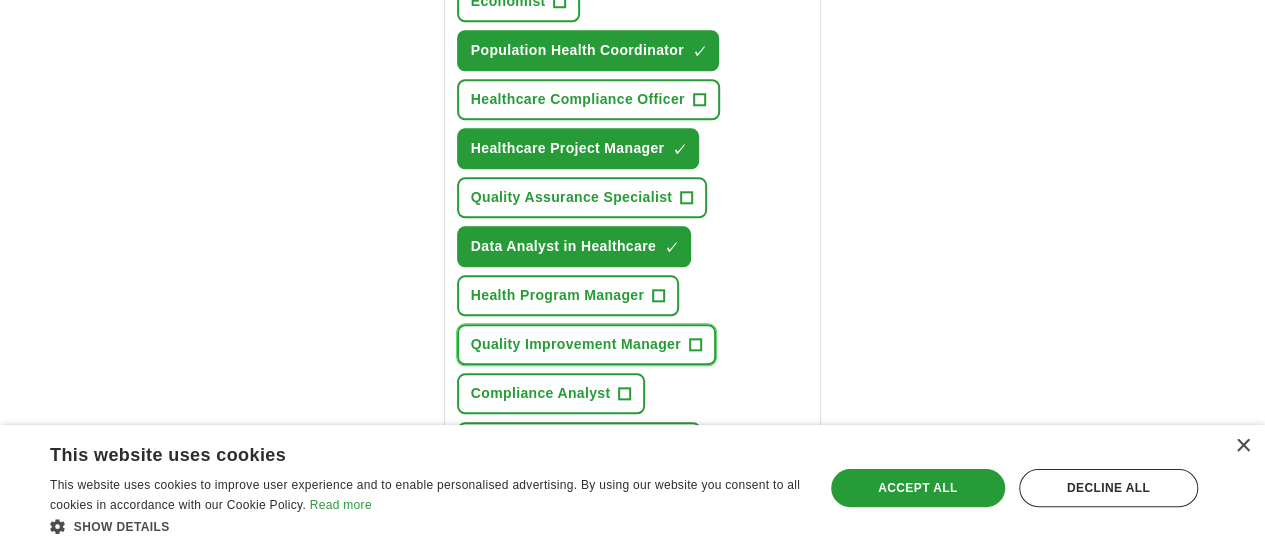 click on "Quality Improvement Manager" at bounding box center (576, 344) 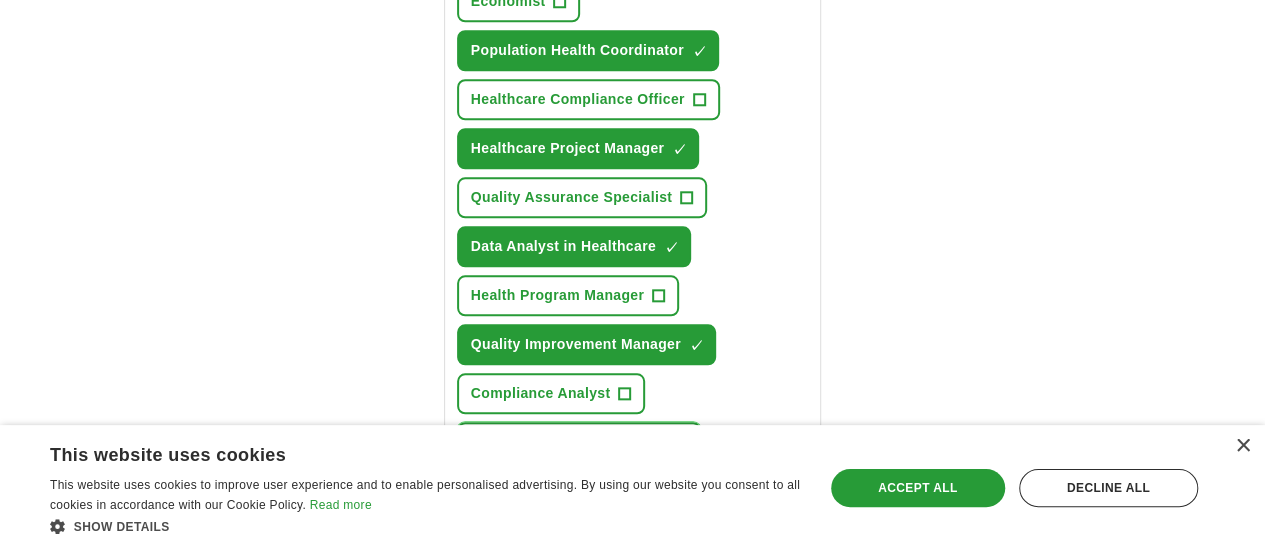 click on "Clinical Quality Coordinator" at bounding box center (568, 442) 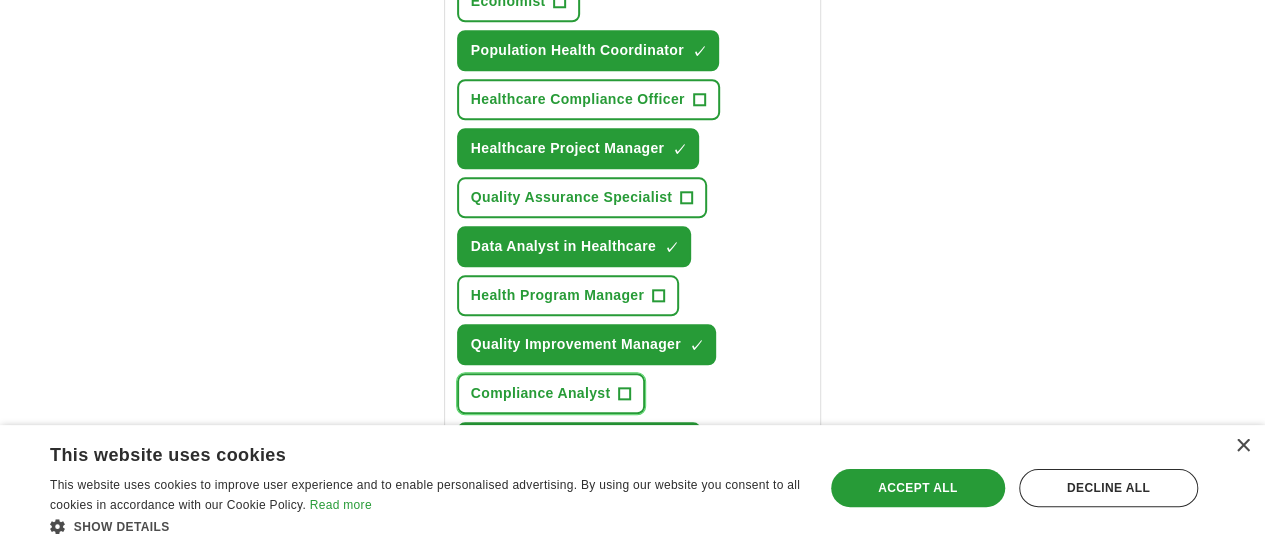 click on "Compliance Analyst" at bounding box center [541, 393] 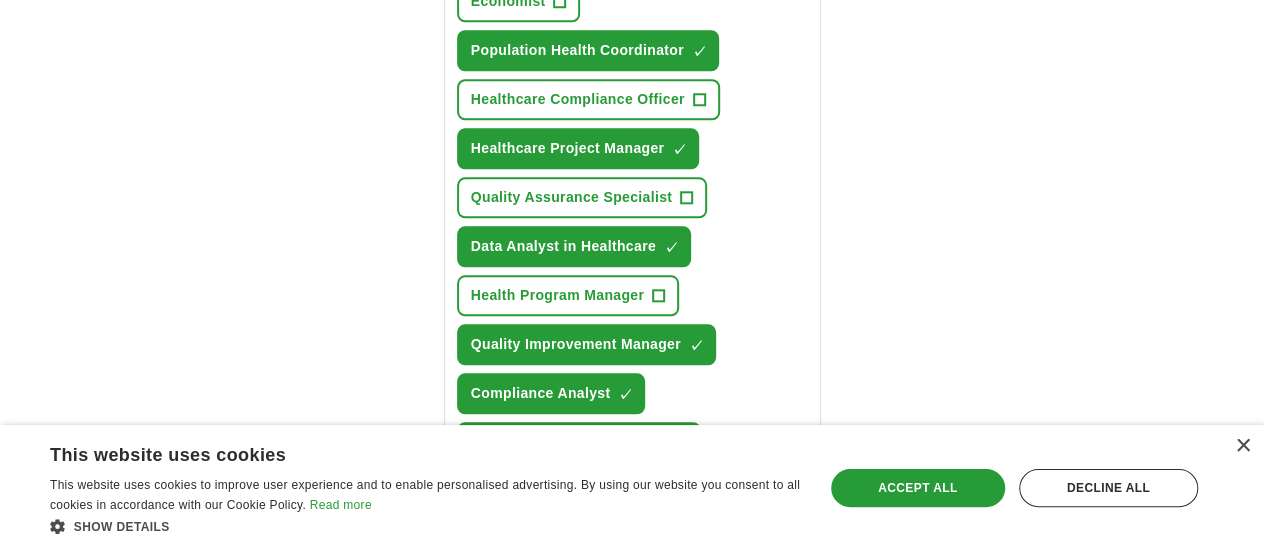 click on "Health Services Coordinator" at bounding box center [570, 491] 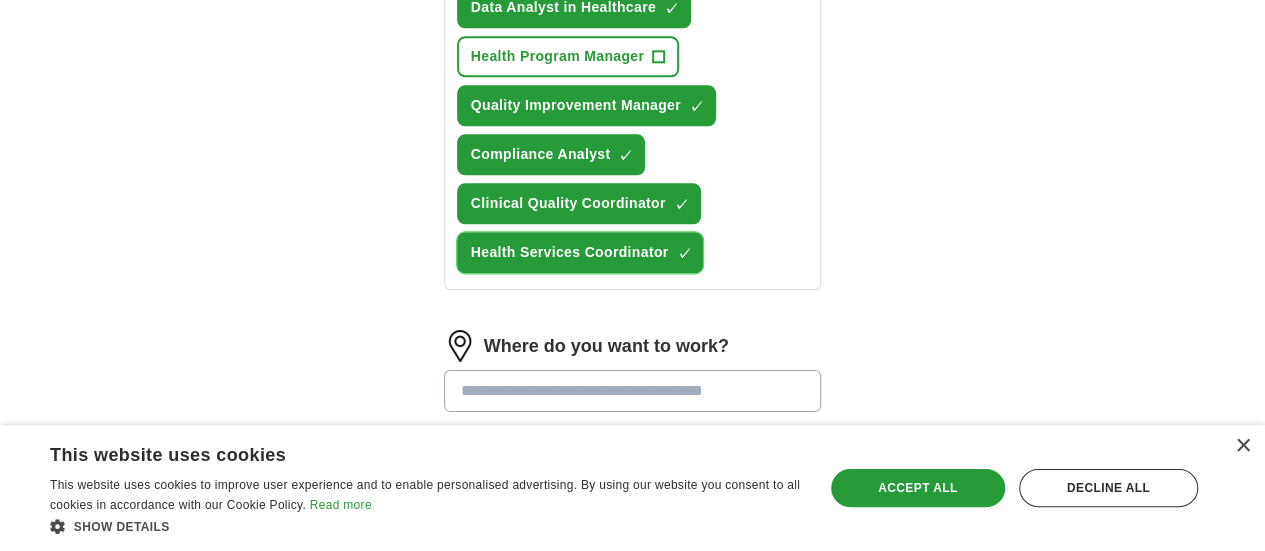 scroll, scrollTop: 1183, scrollLeft: 0, axis: vertical 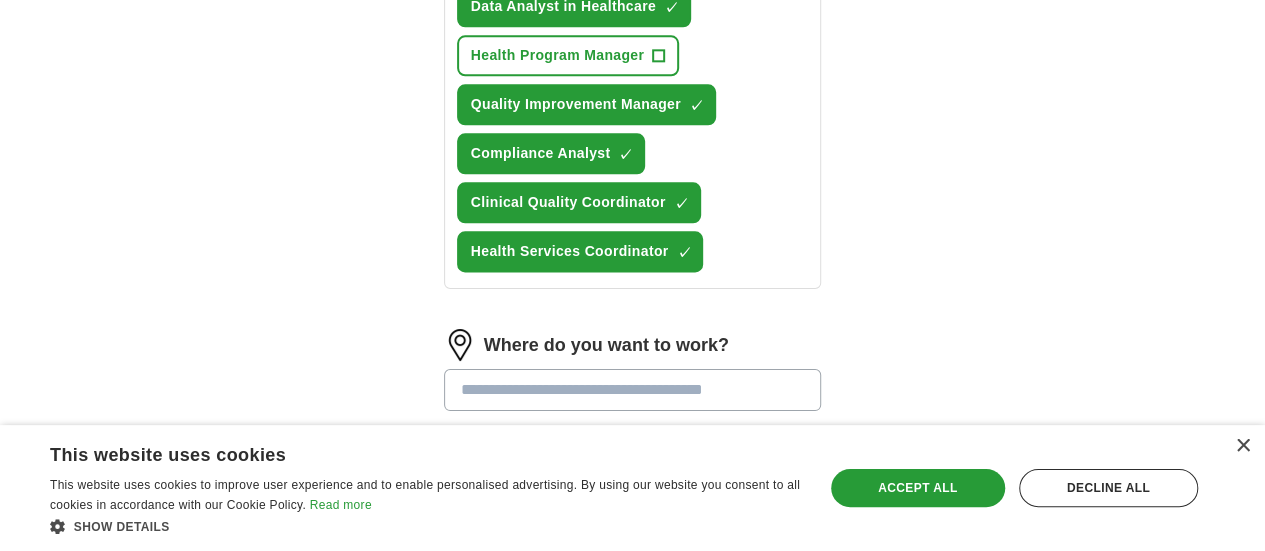 click at bounding box center [633, 390] 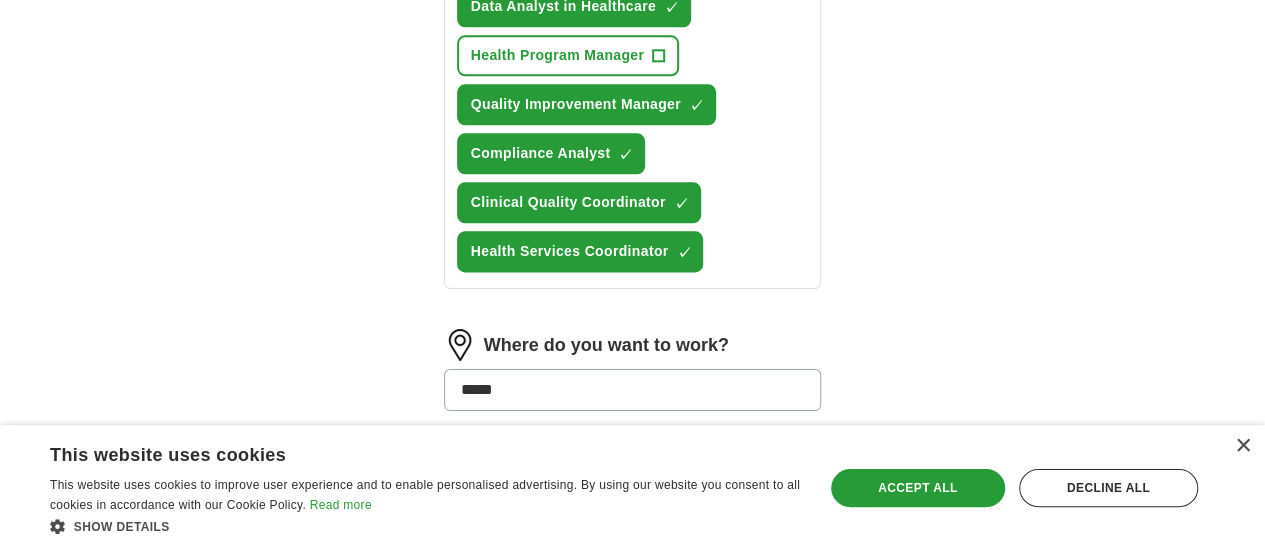 type on "******" 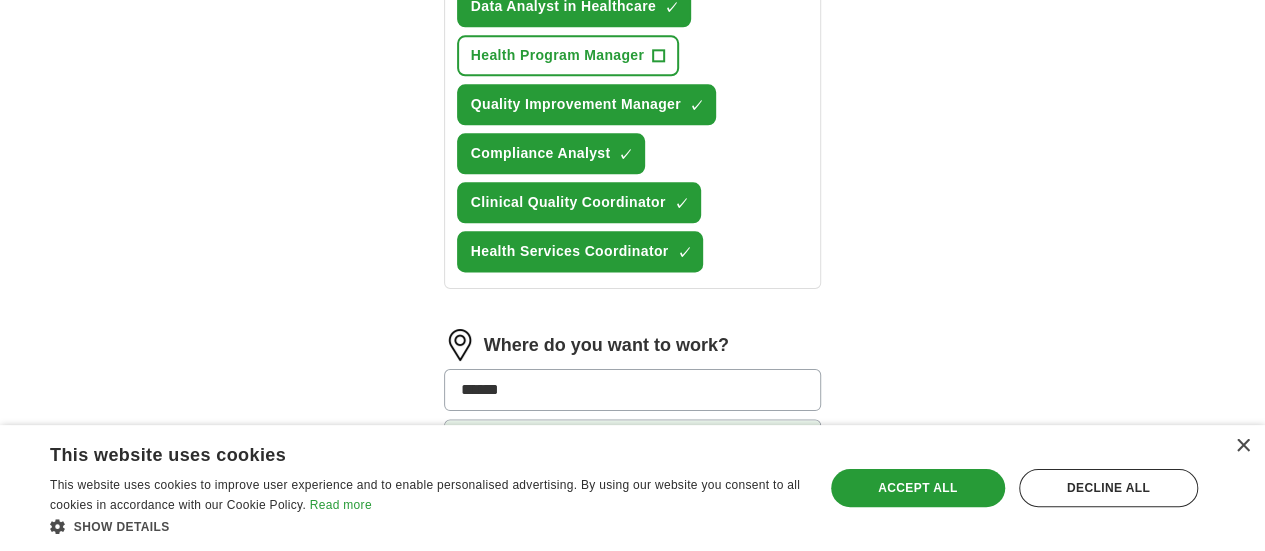 click on "[CITY] , [STATE]" at bounding box center [633, 440] 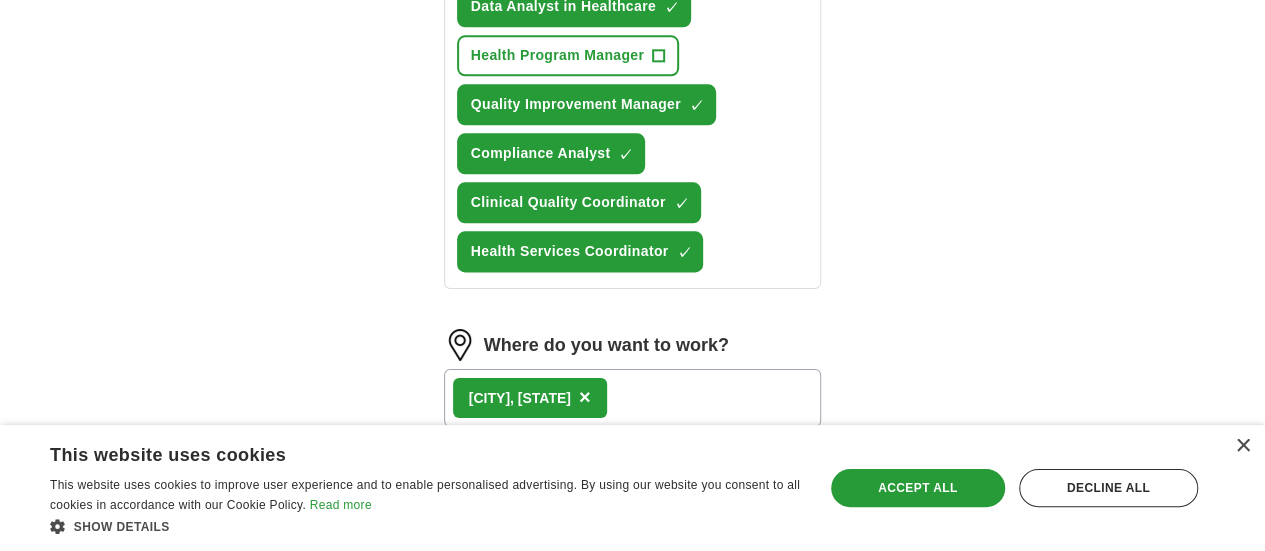 click on "[CITY] , [STATE] ×" at bounding box center [633, 398] 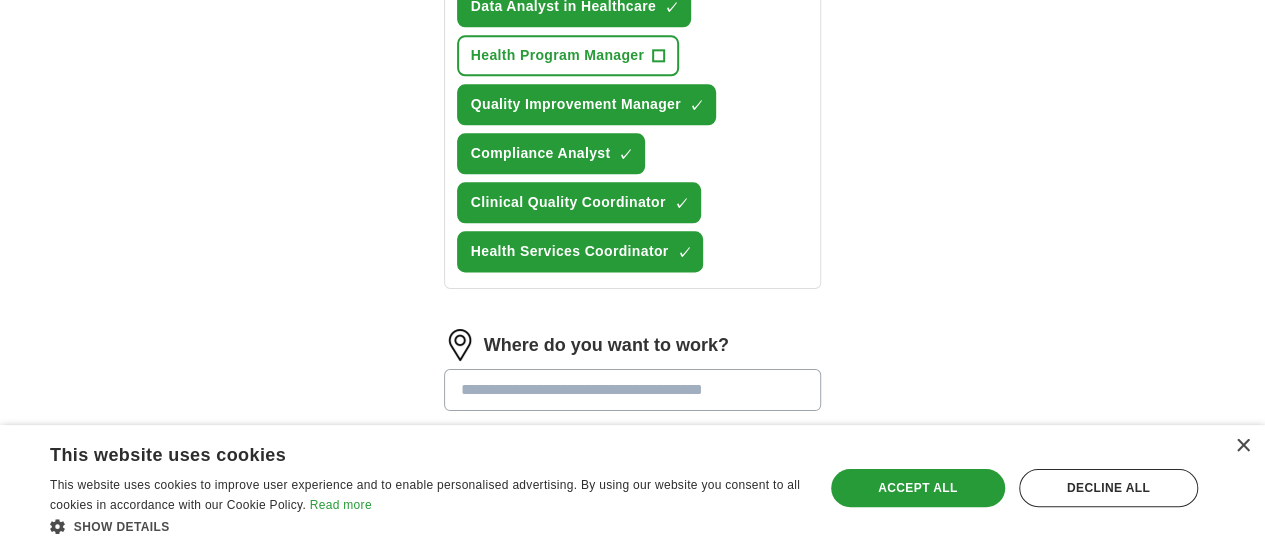 click at bounding box center [633, 390] 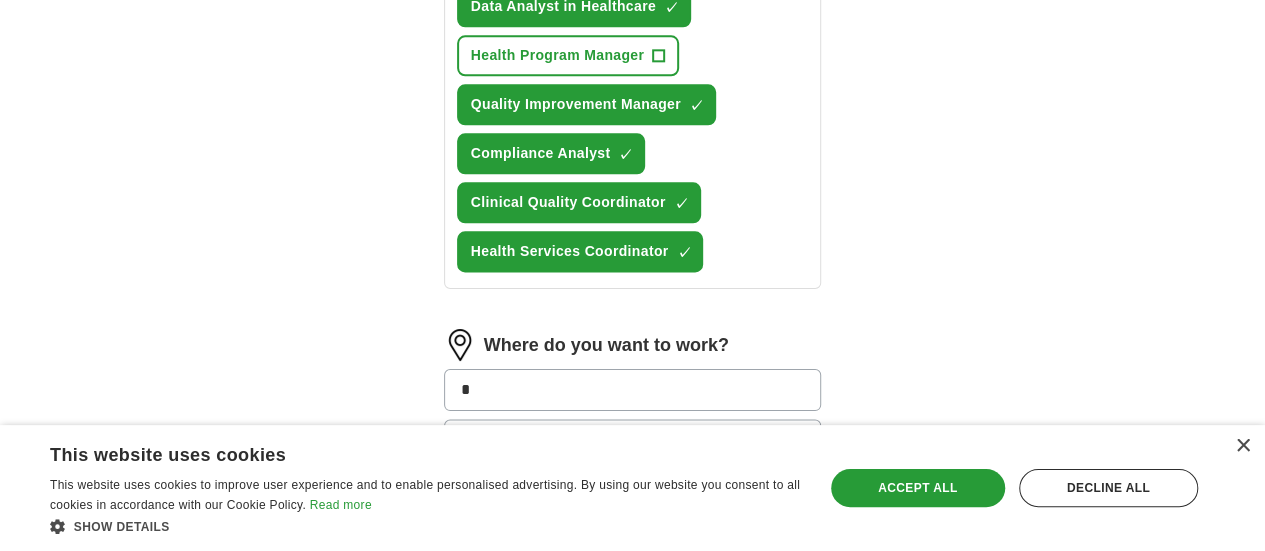 type on "*" 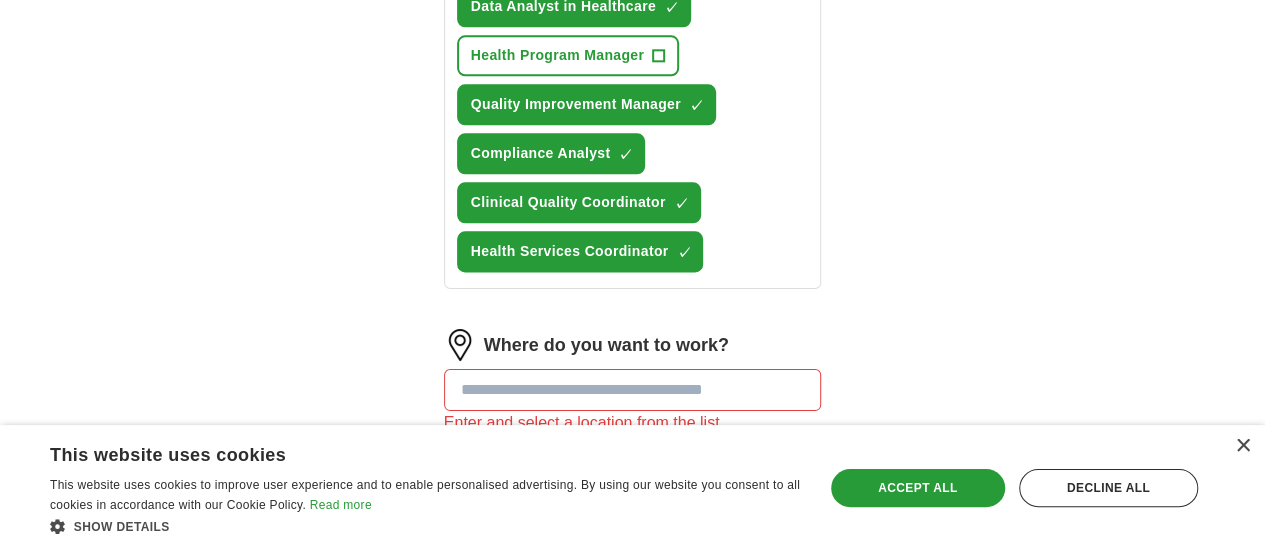 click on "**********" at bounding box center [633, -127] 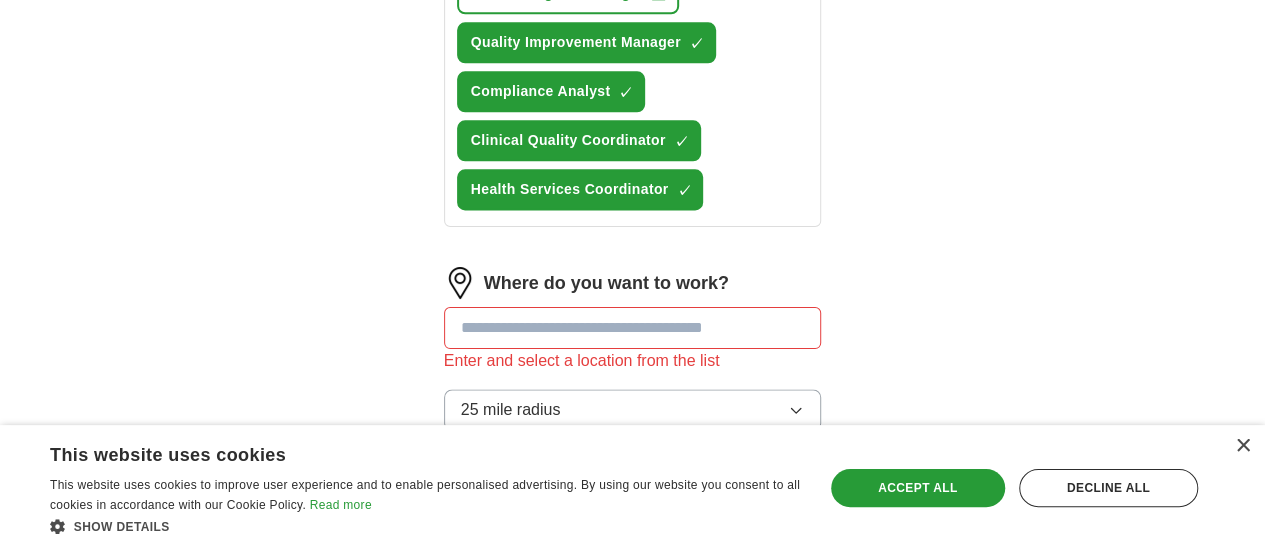 scroll, scrollTop: 1260, scrollLeft: 0, axis: vertical 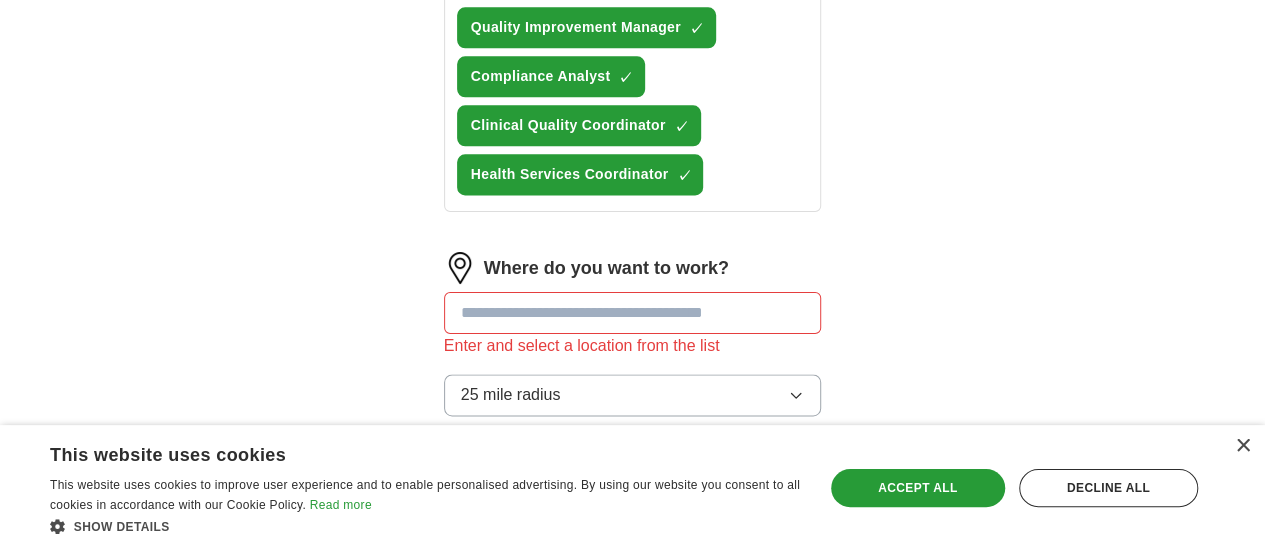 click at bounding box center [633, 313] 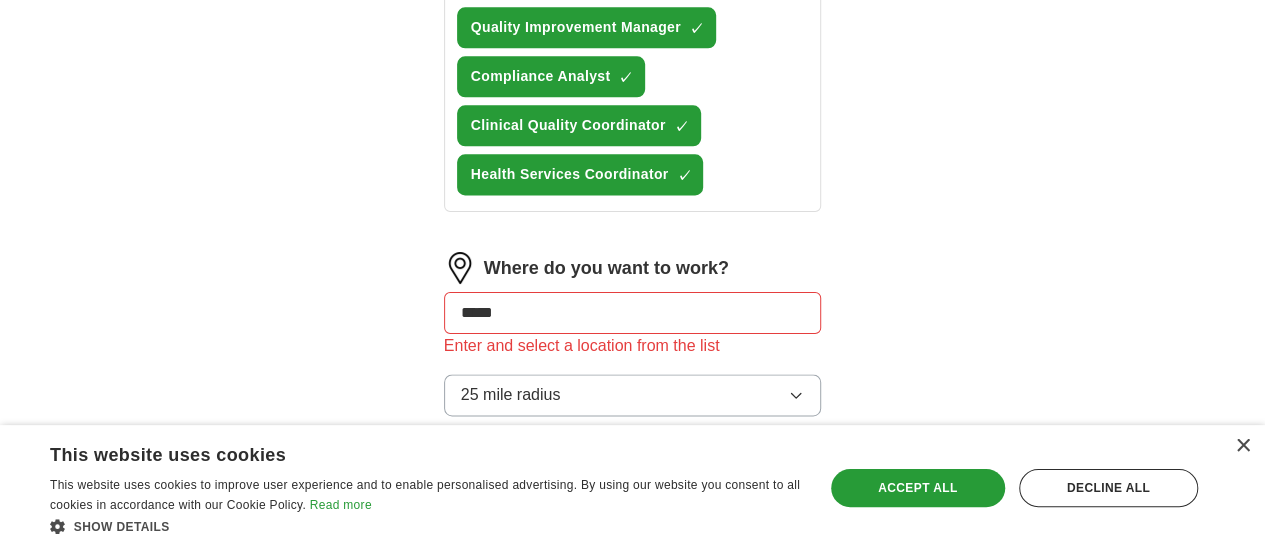 type on "******" 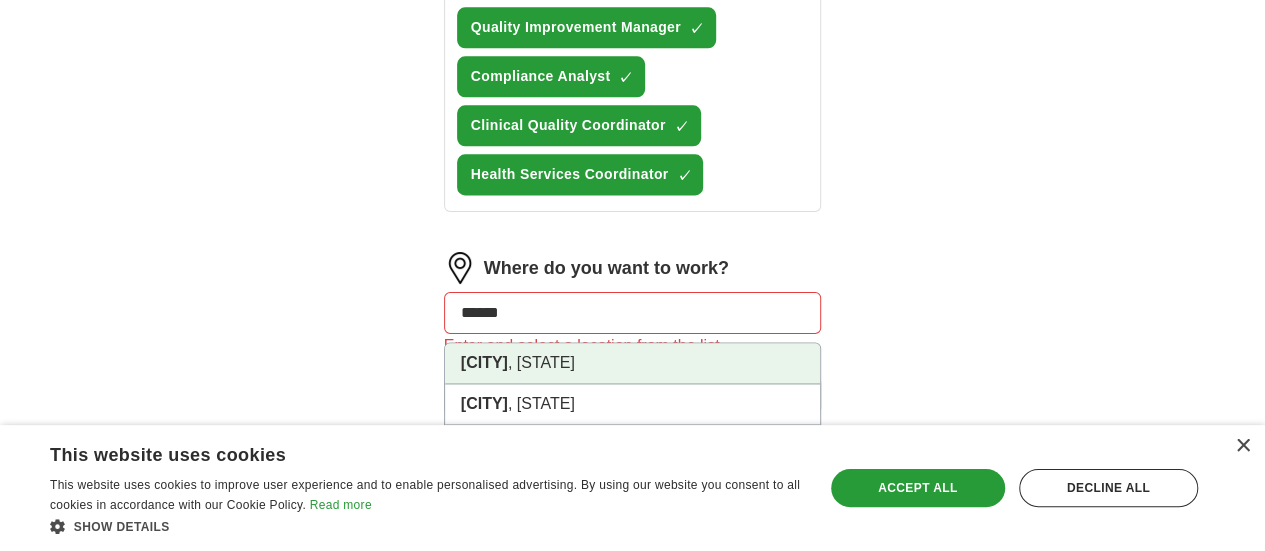click on "[CITY] , [STATE]" at bounding box center [633, 363] 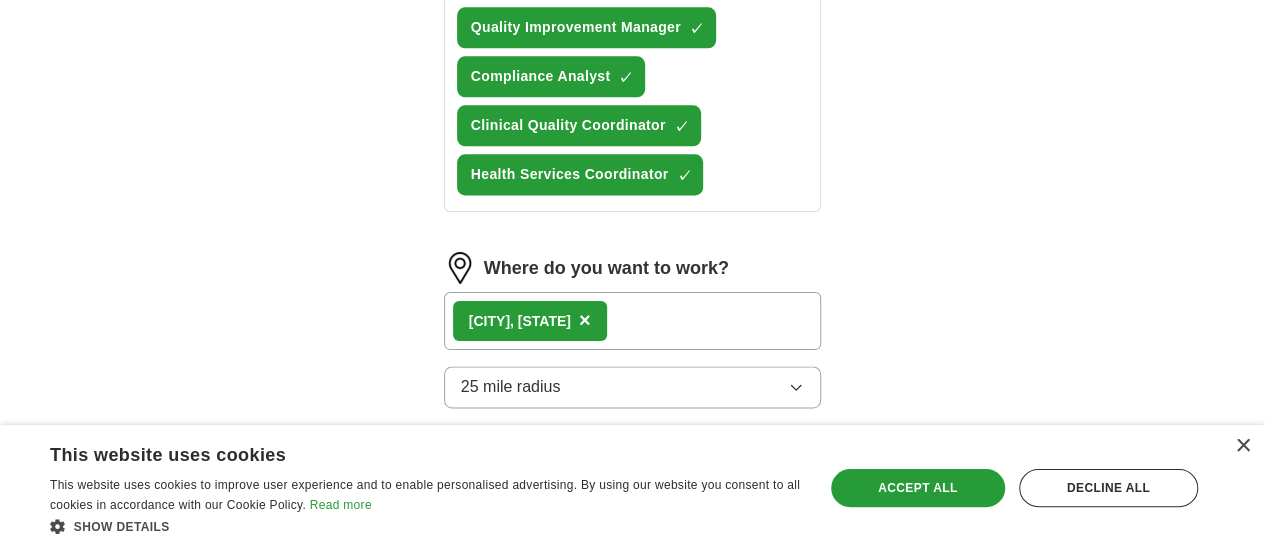 click on "25 mile radius" at bounding box center [633, 387] 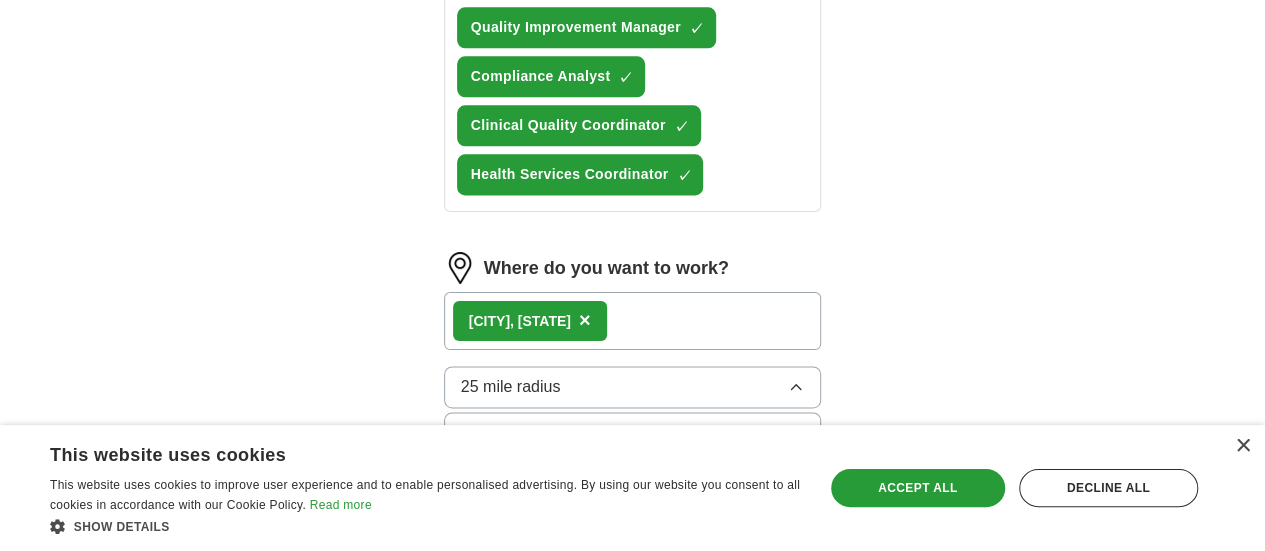 scroll, scrollTop: 1359, scrollLeft: 0, axis: vertical 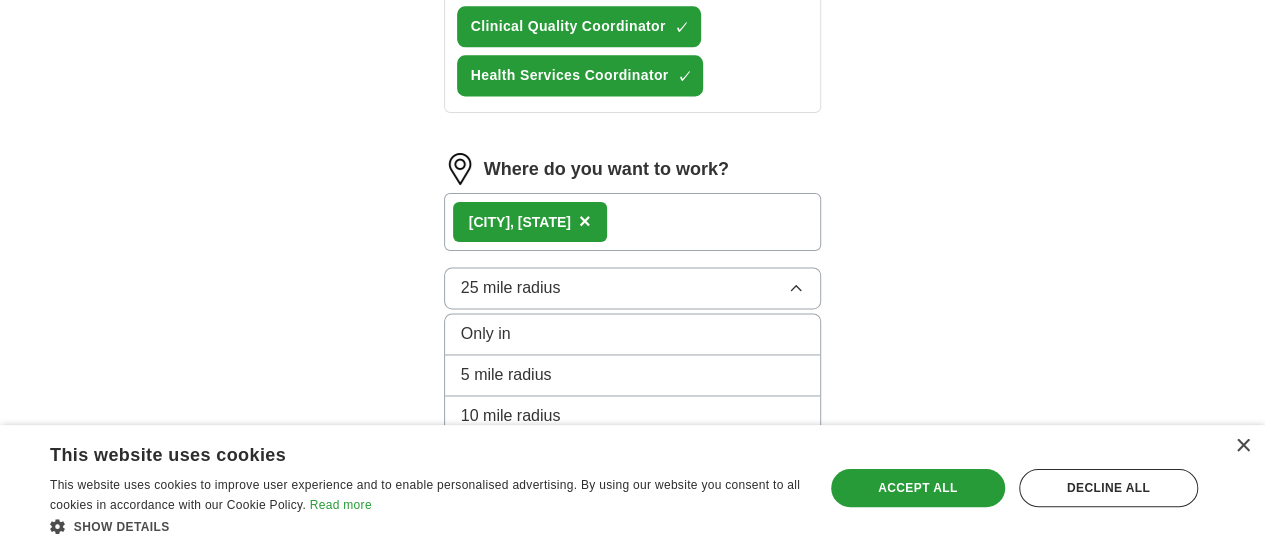 click on "100 mile radius" at bounding box center [633, 542] 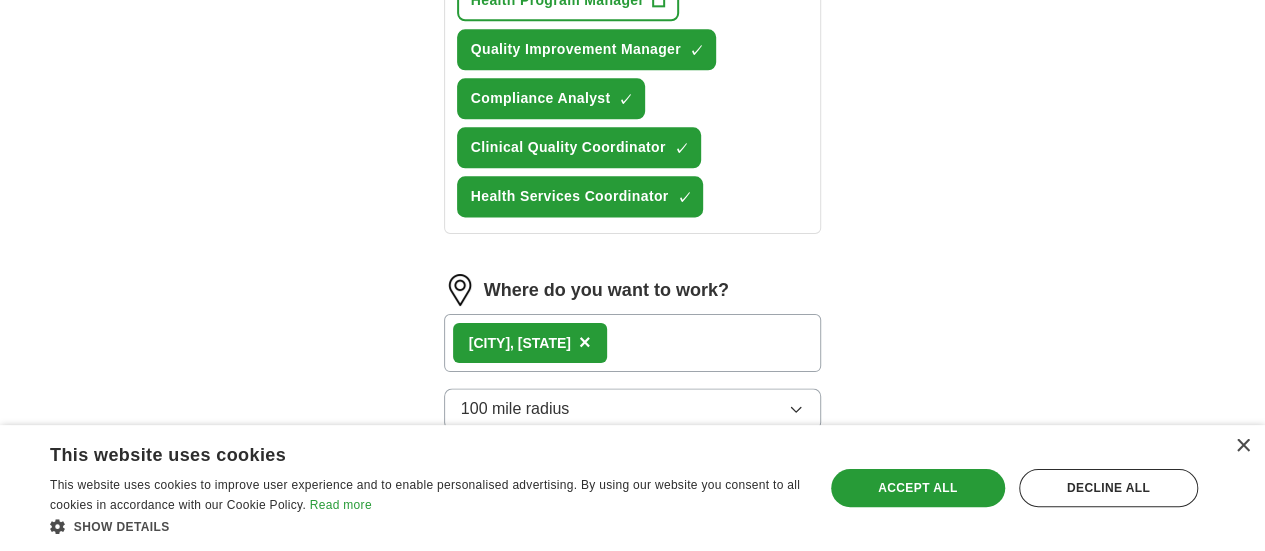 scroll, scrollTop: 1229, scrollLeft: 0, axis: vertical 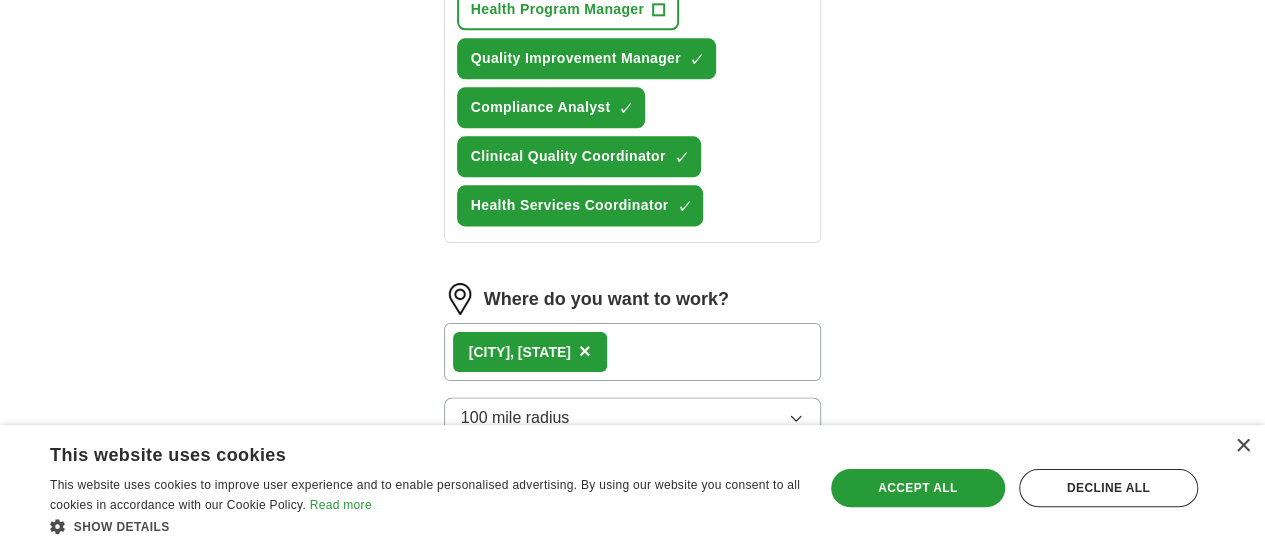 click on "[CITY] , [STATE] ×" at bounding box center [633, 352] 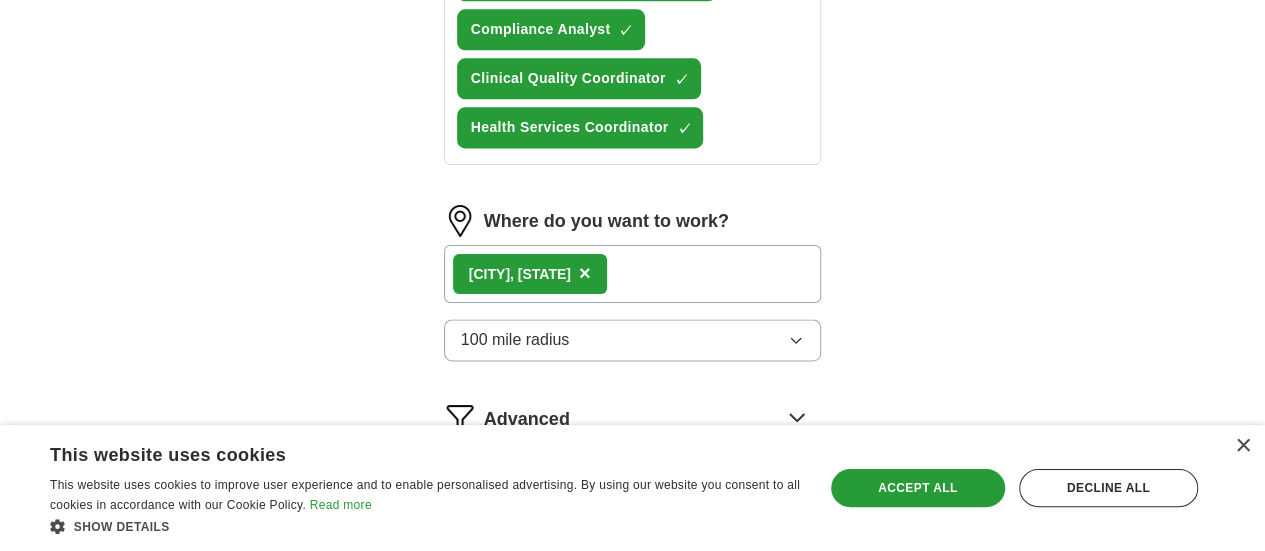 scroll, scrollTop: 1355, scrollLeft: 0, axis: vertical 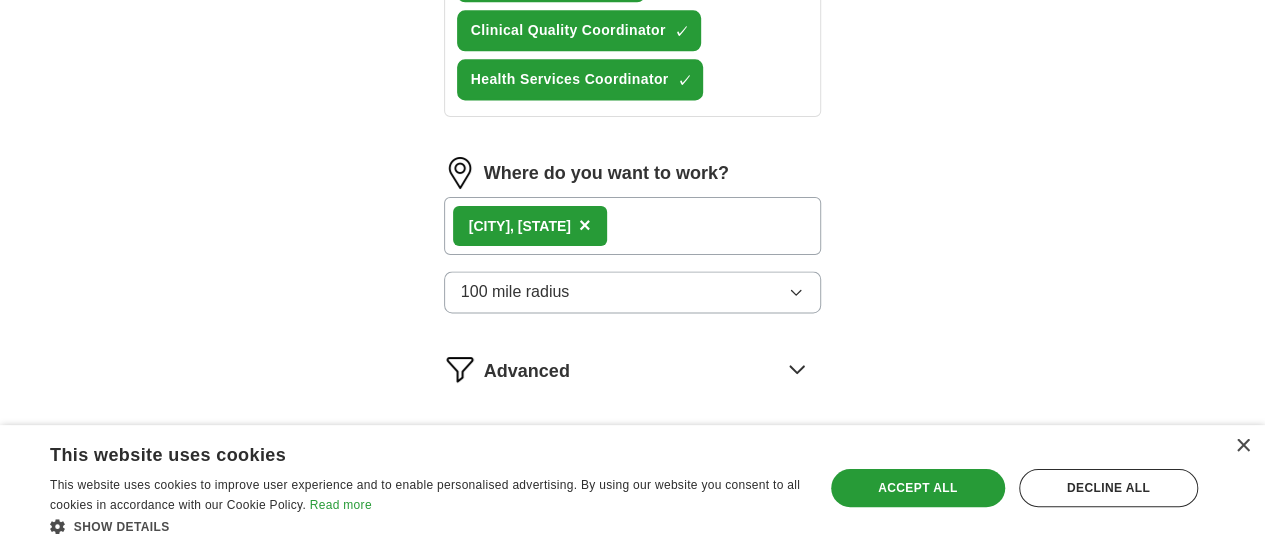 click on "Start applying for jobs" at bounding box center (633, 454) 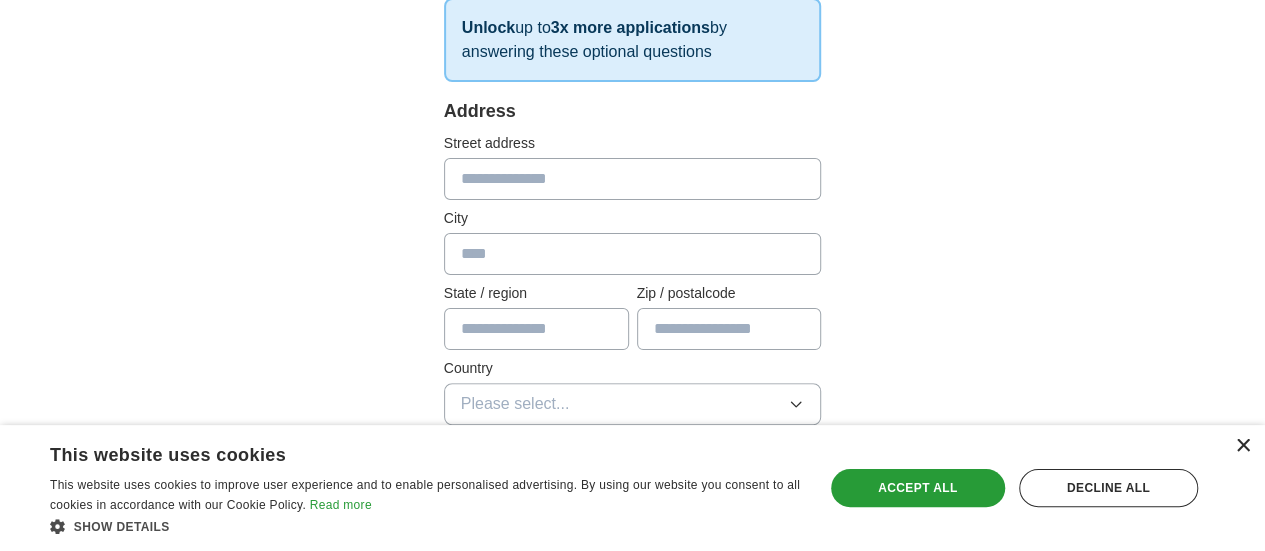 click on "×" at bounding box center (1242, 446) 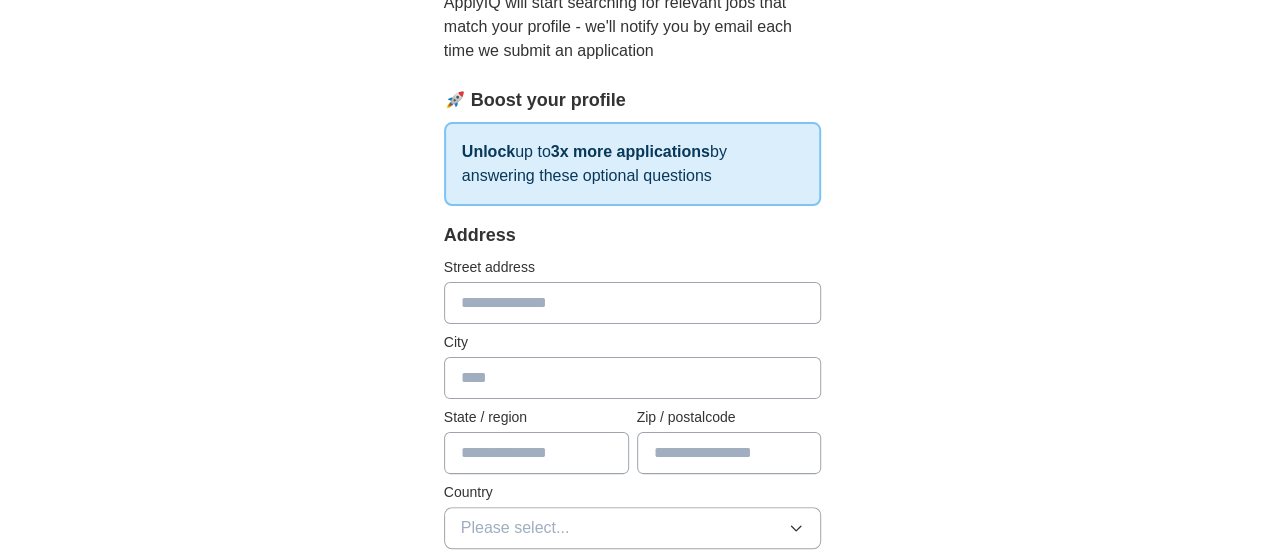 scroll, scrollTop: 297, scrollLeft: 0, axis: vertical 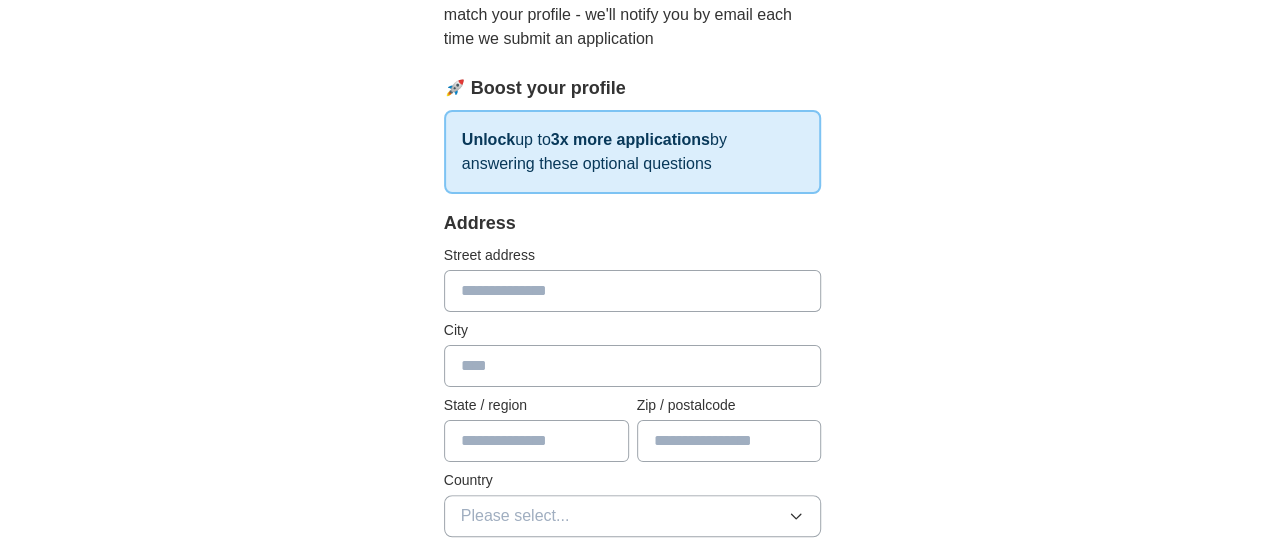click at bounding box center [633, 291] 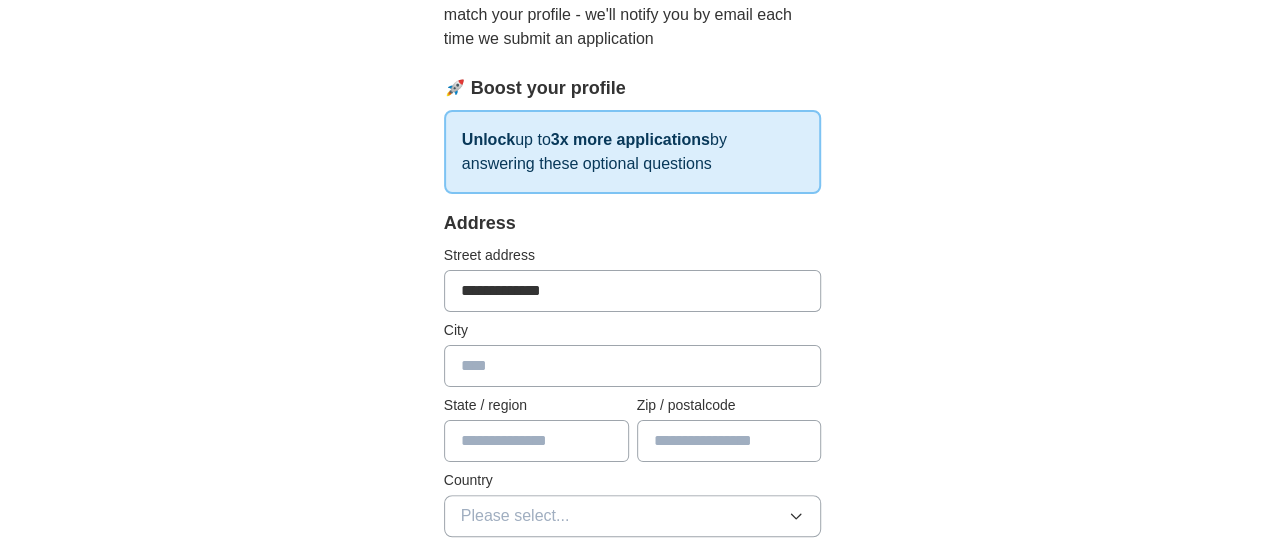 type on "**********" 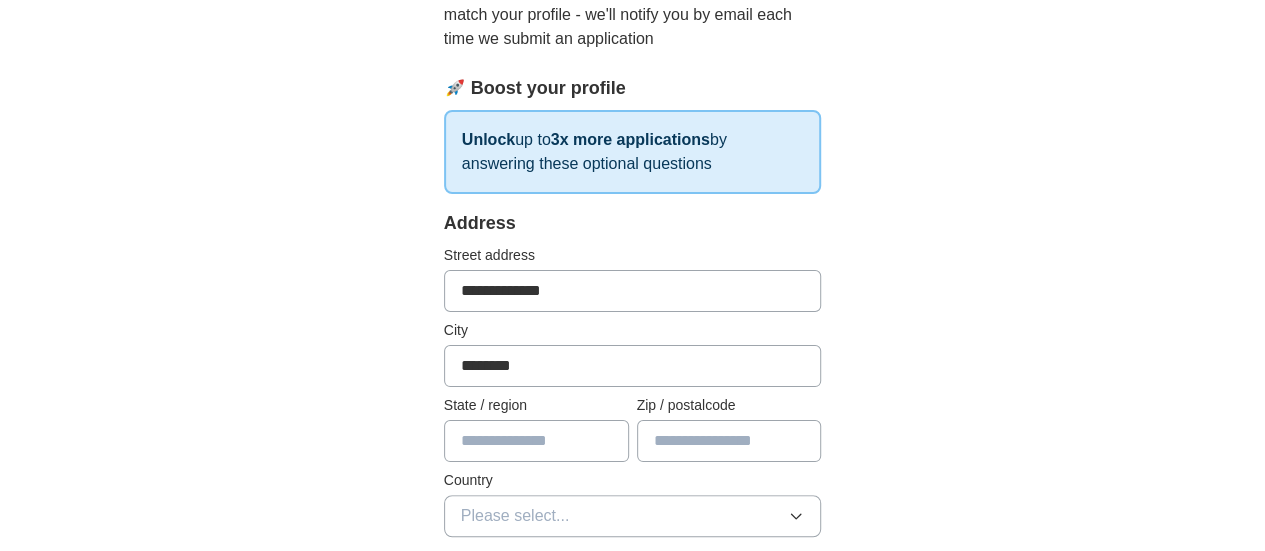 type on "********" 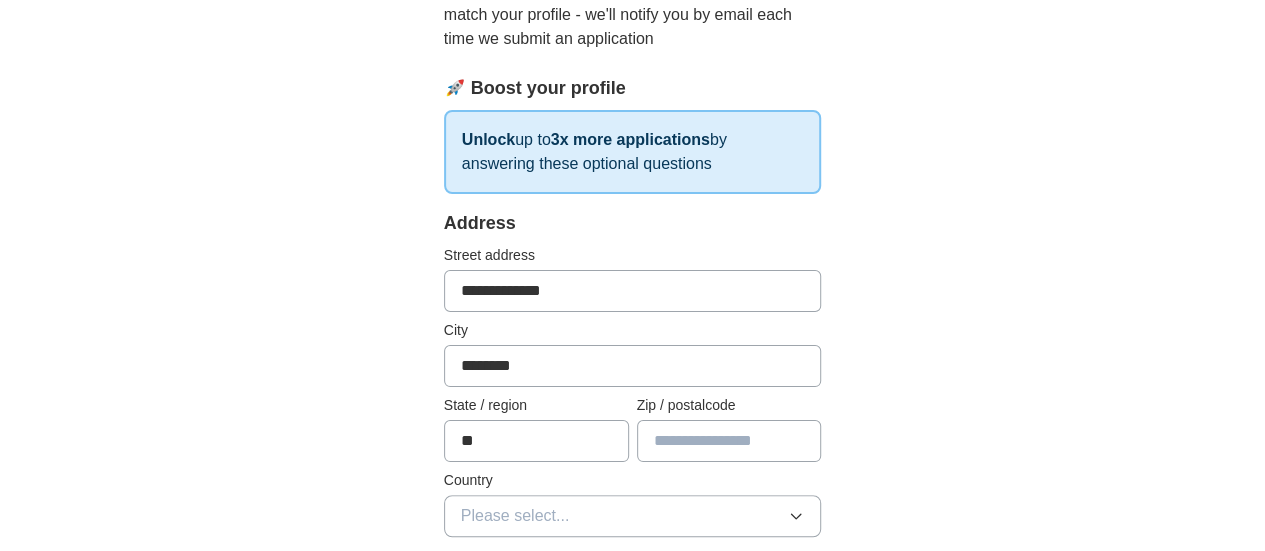 type on "**" 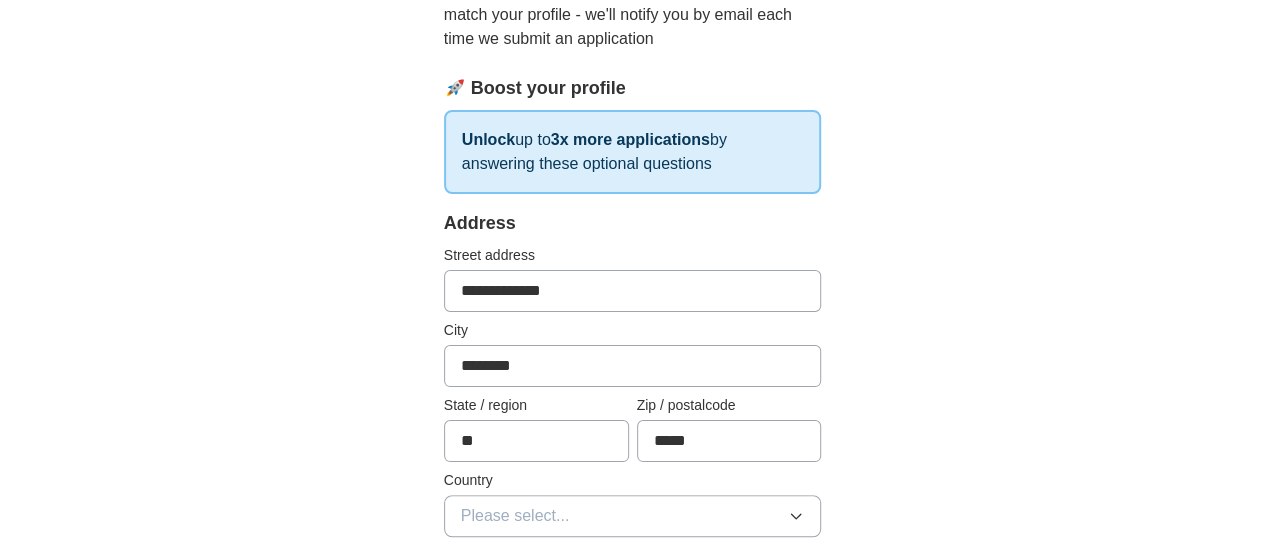 type on "*****" 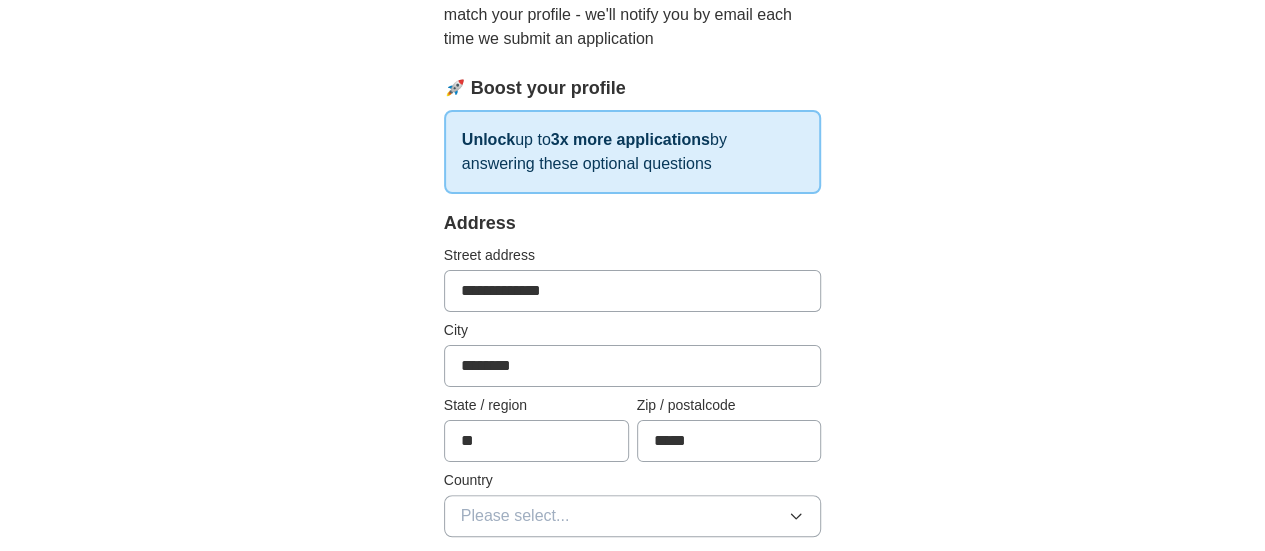 type 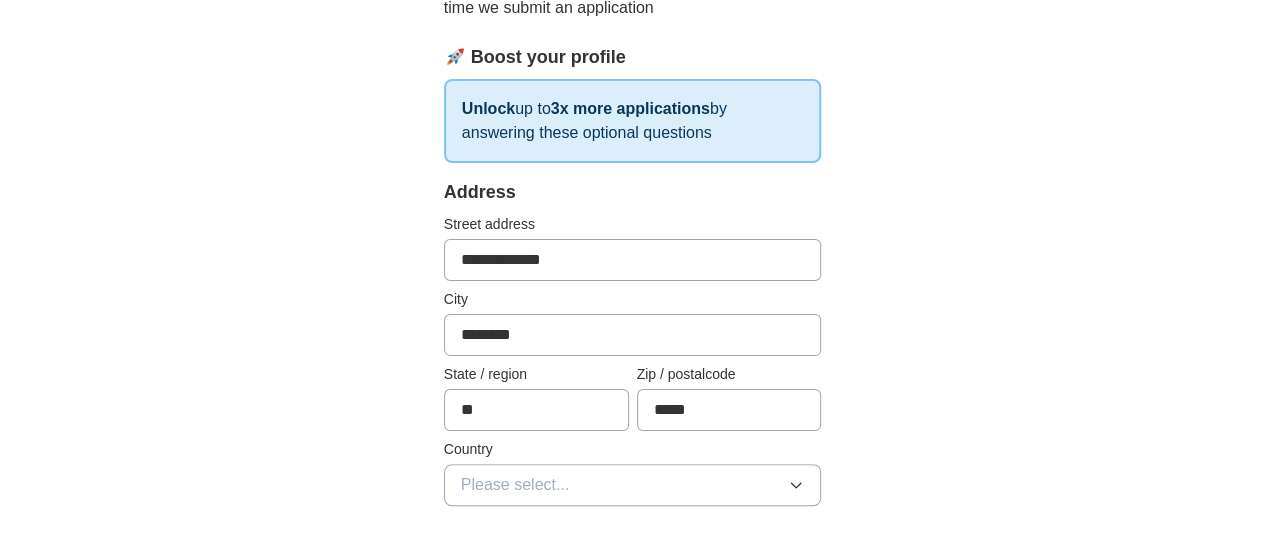 scroll, scrollTop: 410, scrollLeft: 0, axis: vertical 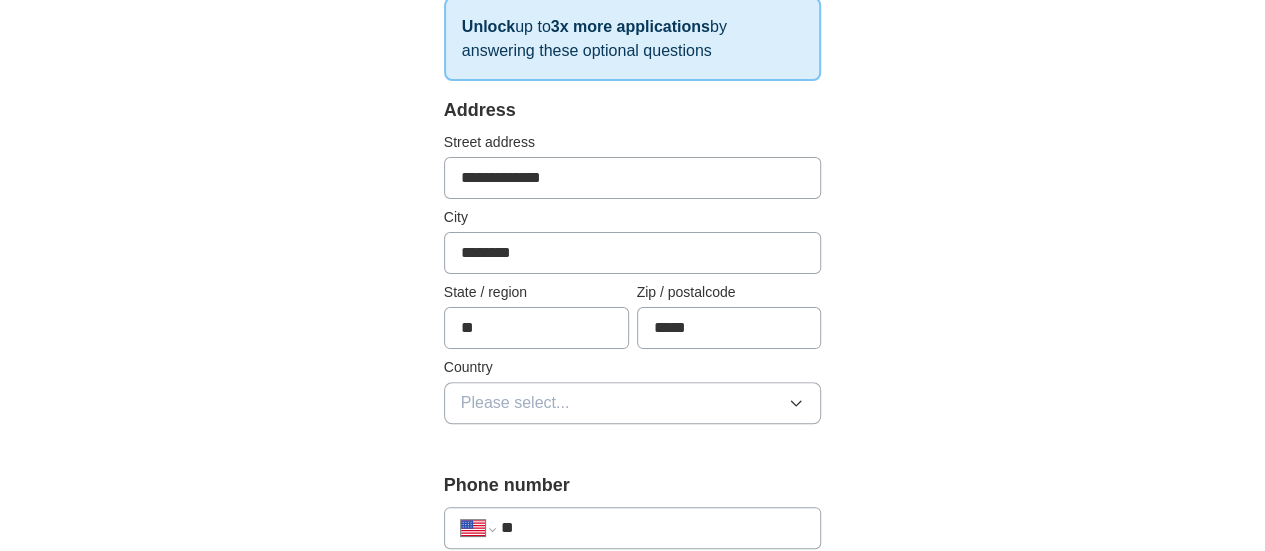 click on "Please select..." at bounding box center (633, 403) 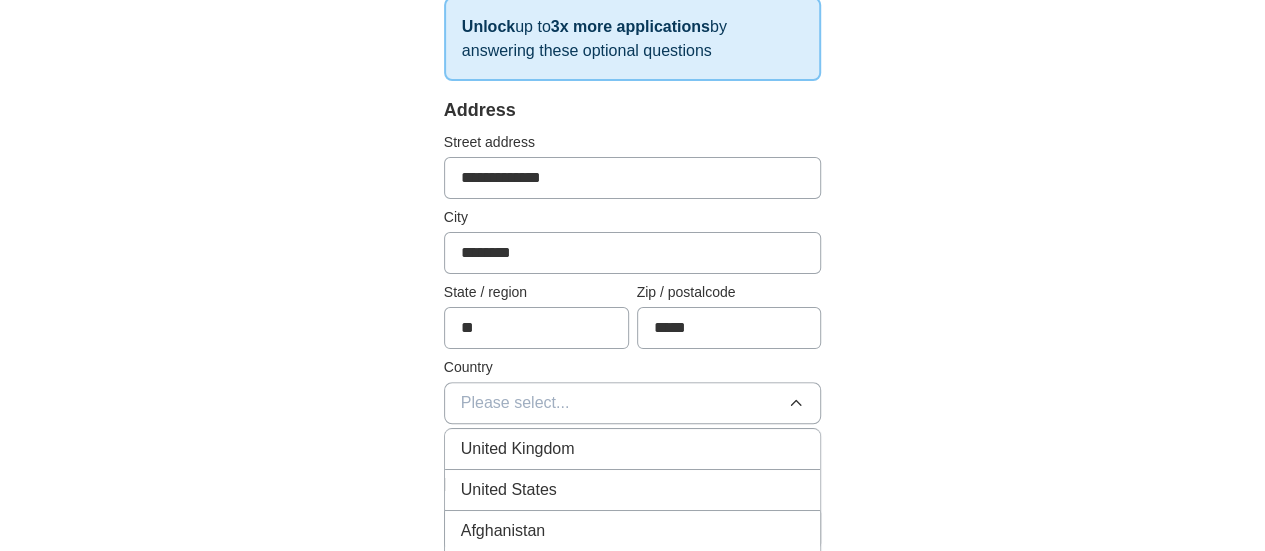 click on "United States" at bounding box center [633, 490] 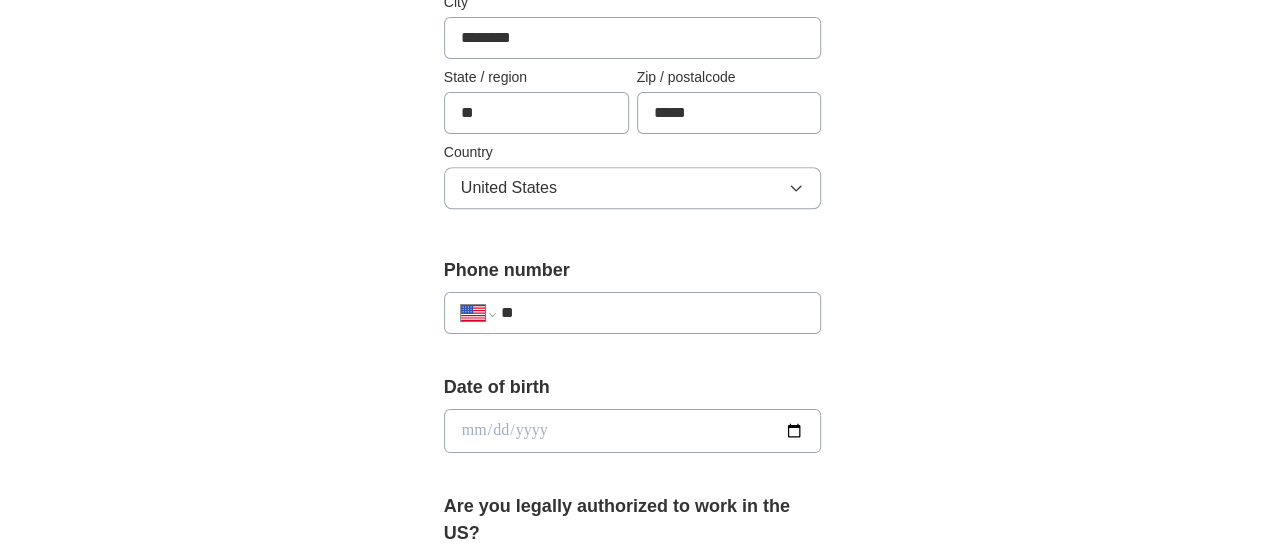 scroll, scrollTop: 645, scrollLeft: 0, axis: vertical 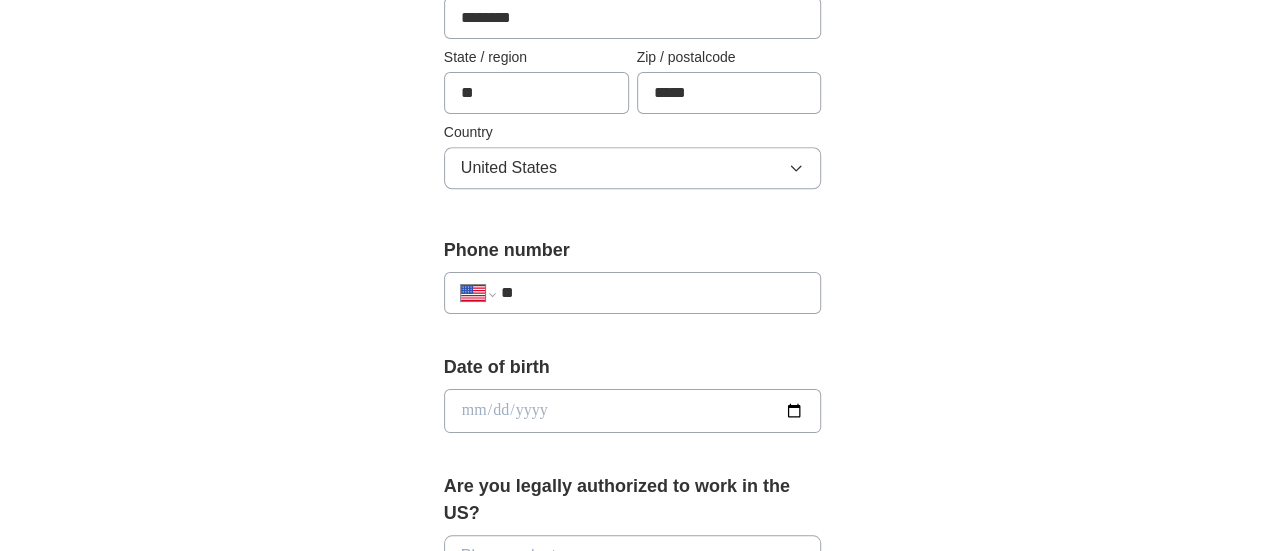 click on "**" at bounding box center (653, 293) 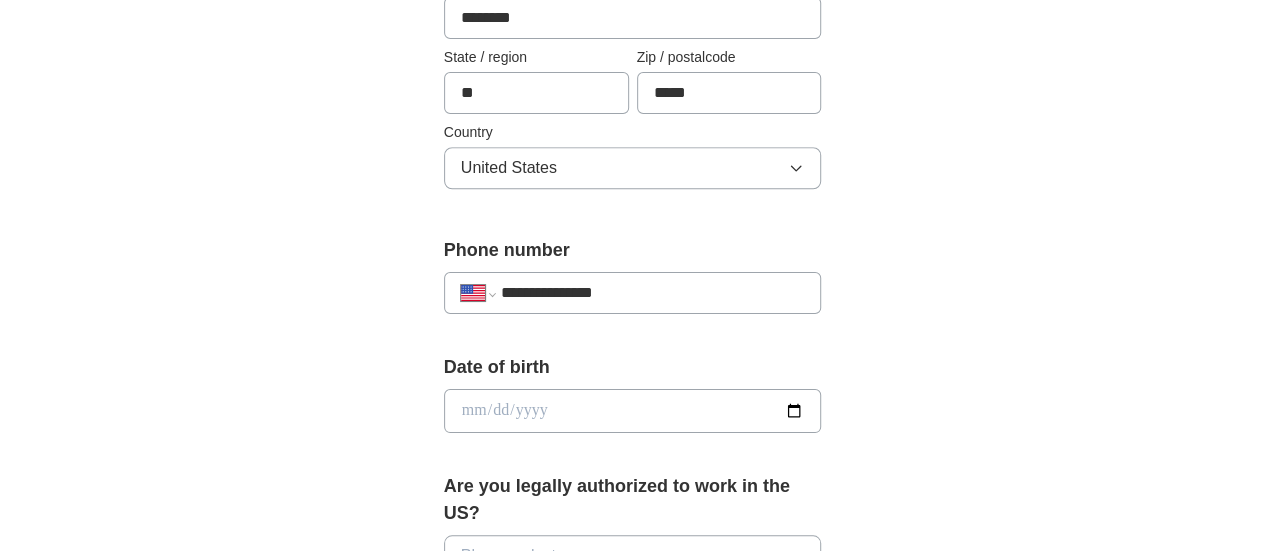 type on "**********" 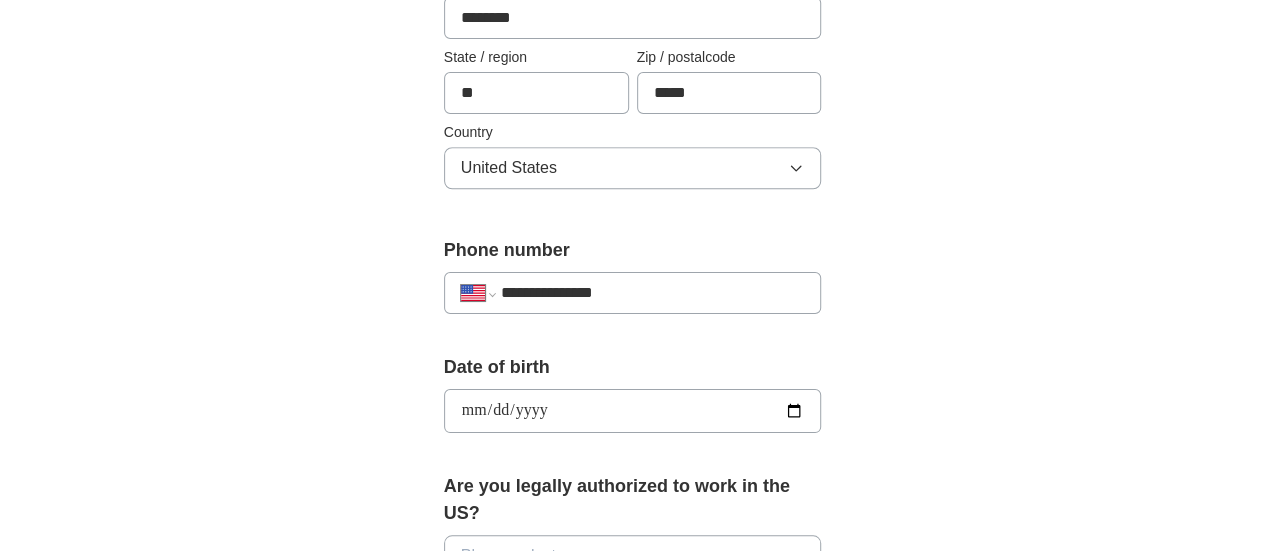 type on "**********" 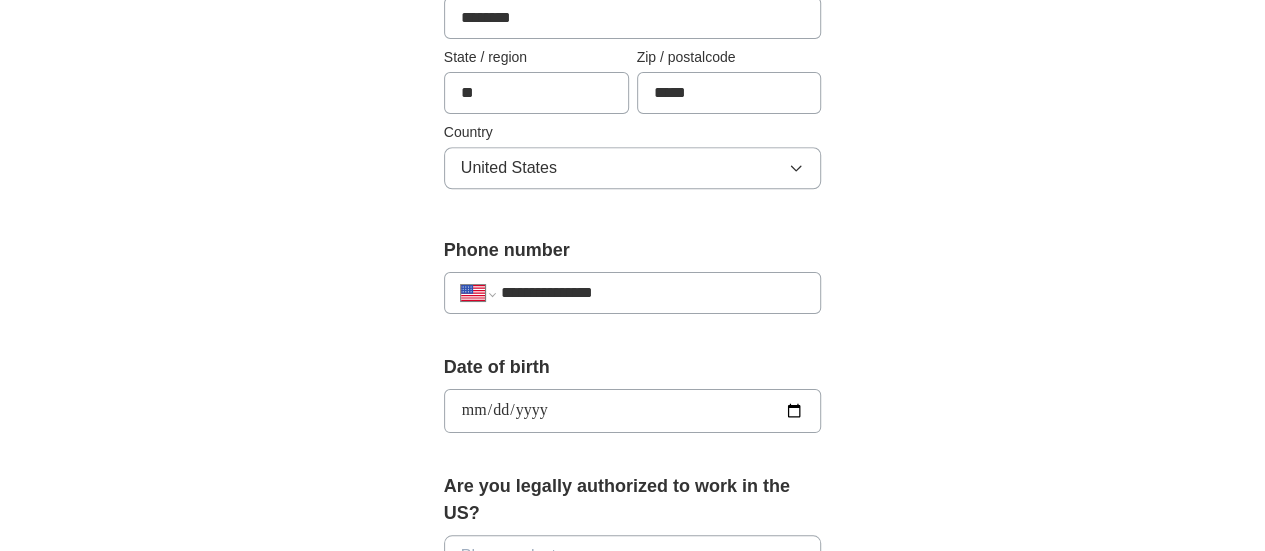 click on "**********" at bounding box center [633, 386] 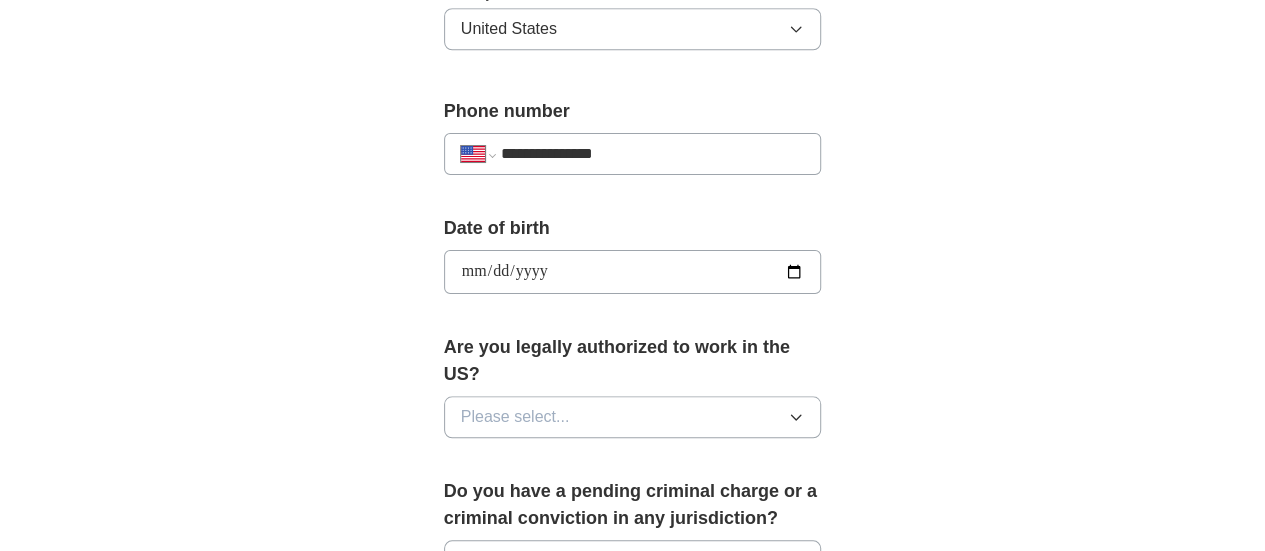 scroll, scrollTop: 786, scrollLeft: 0, axis: vertical 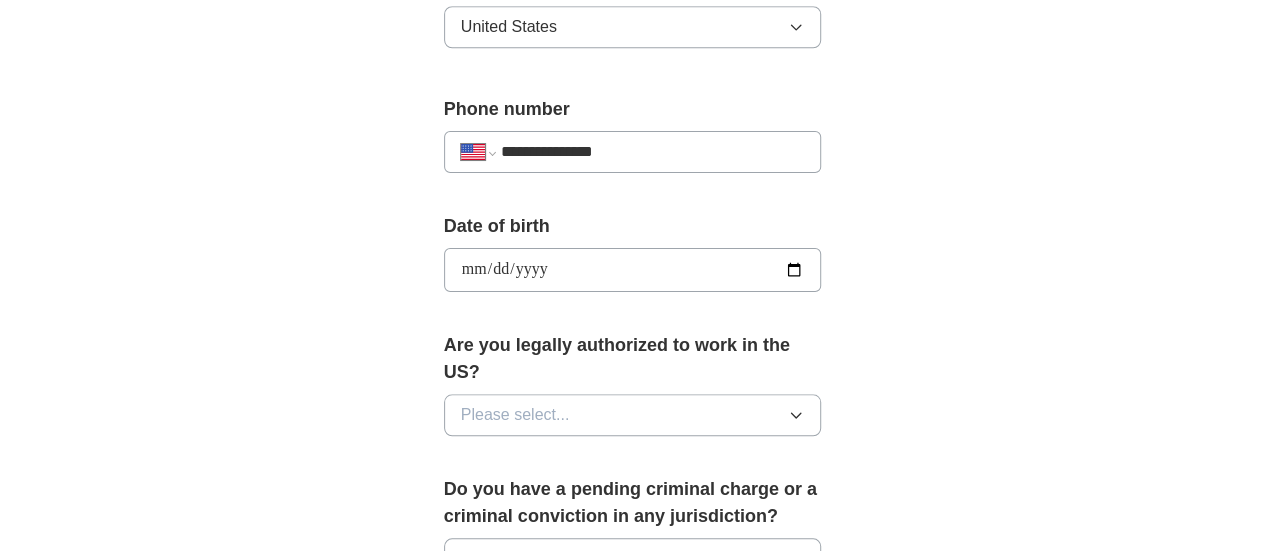 click on "Please select..." at bounding box center [633, 415] 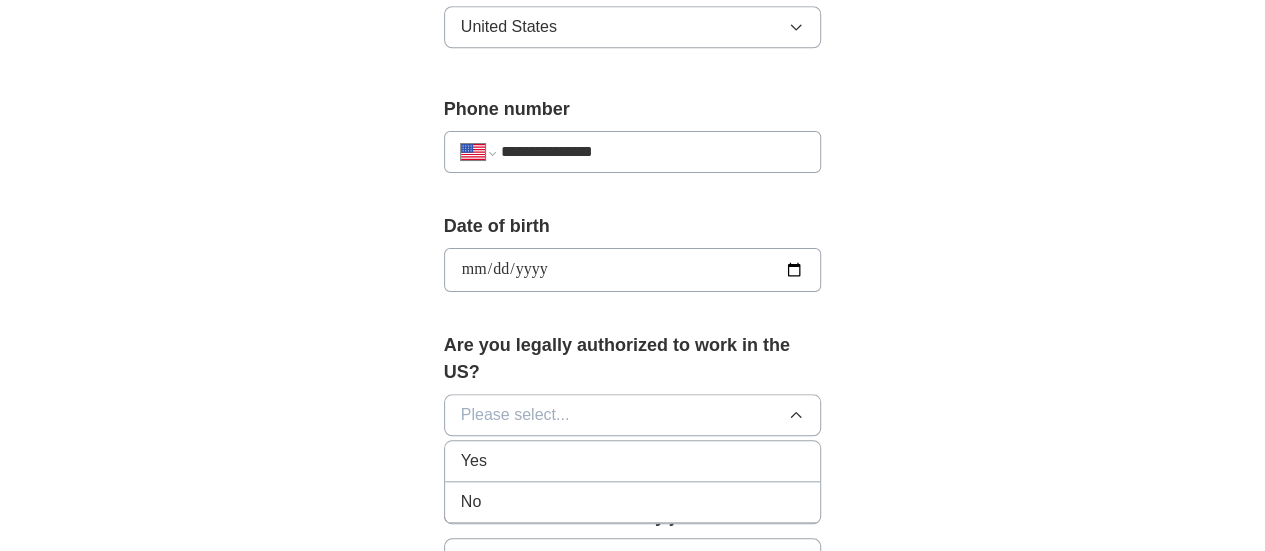 click on "Yes" at bounding box center [633, 461] 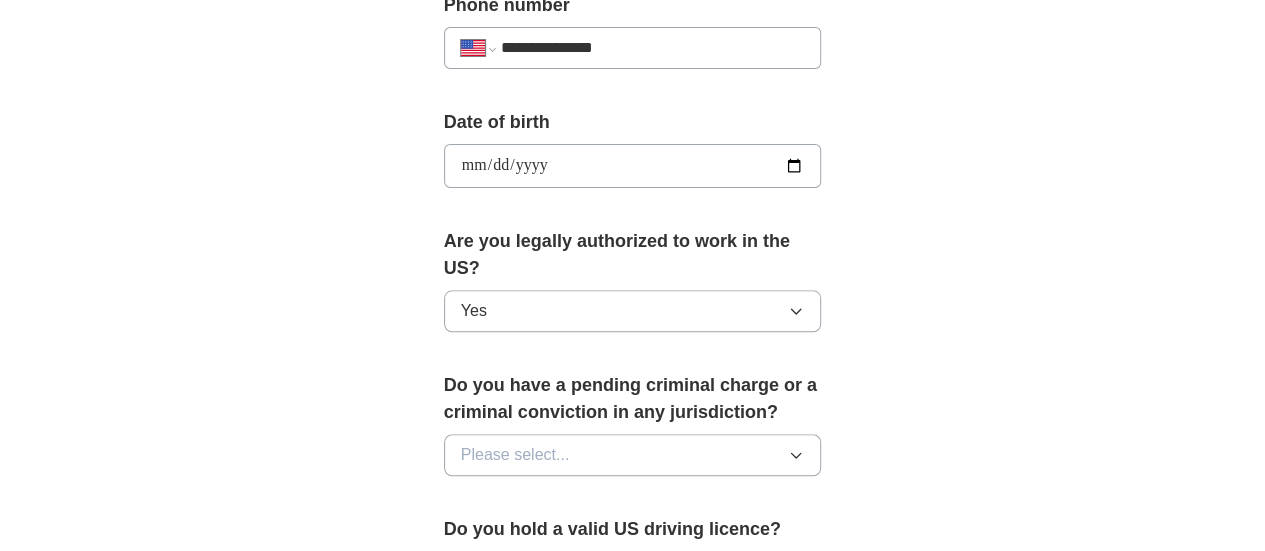 scroll, scrollTop: 891, scrollLeft: 0, axis: vertical 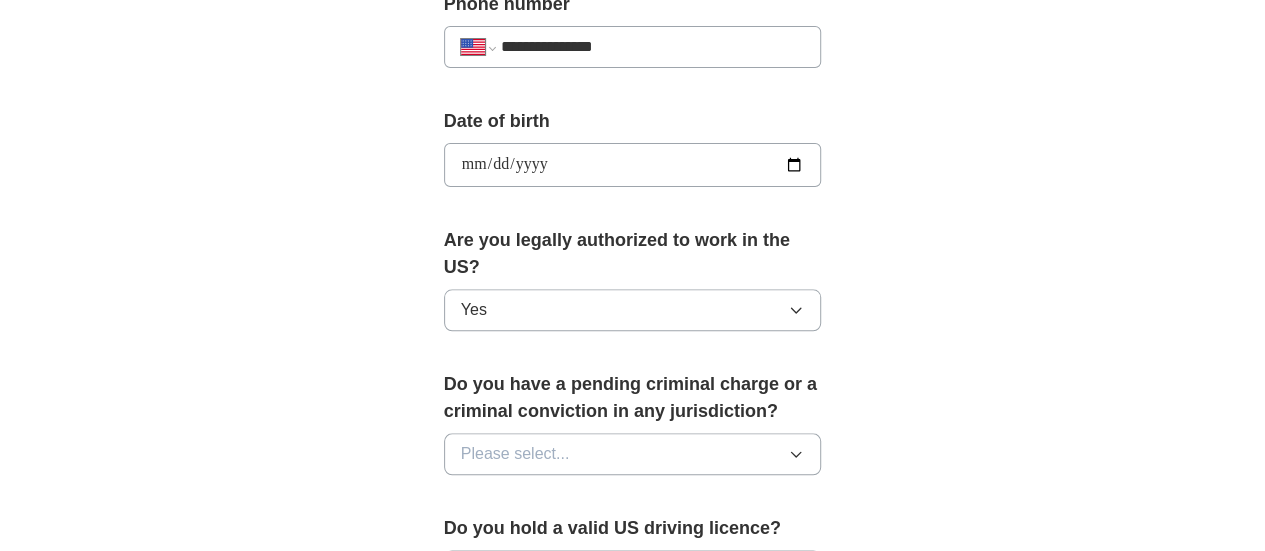 click on "Please select..." at bounding box center (633, 454) 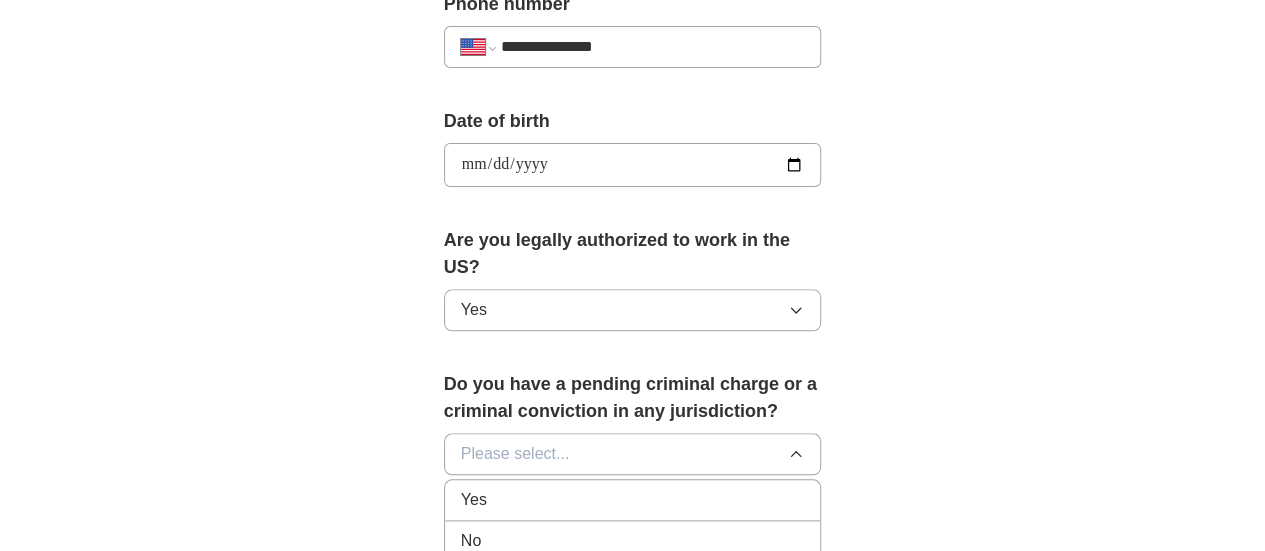 click on "No" at bounding box center (633, 541) 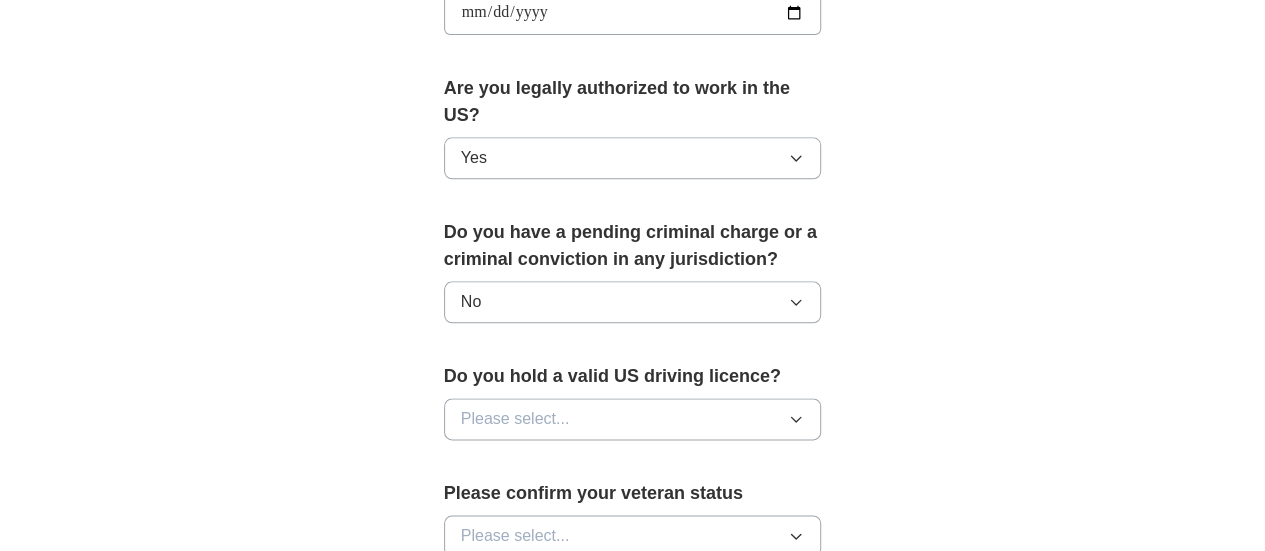 scroll, scrollTop: 1044, scrollLeft: 0, axis: vertical 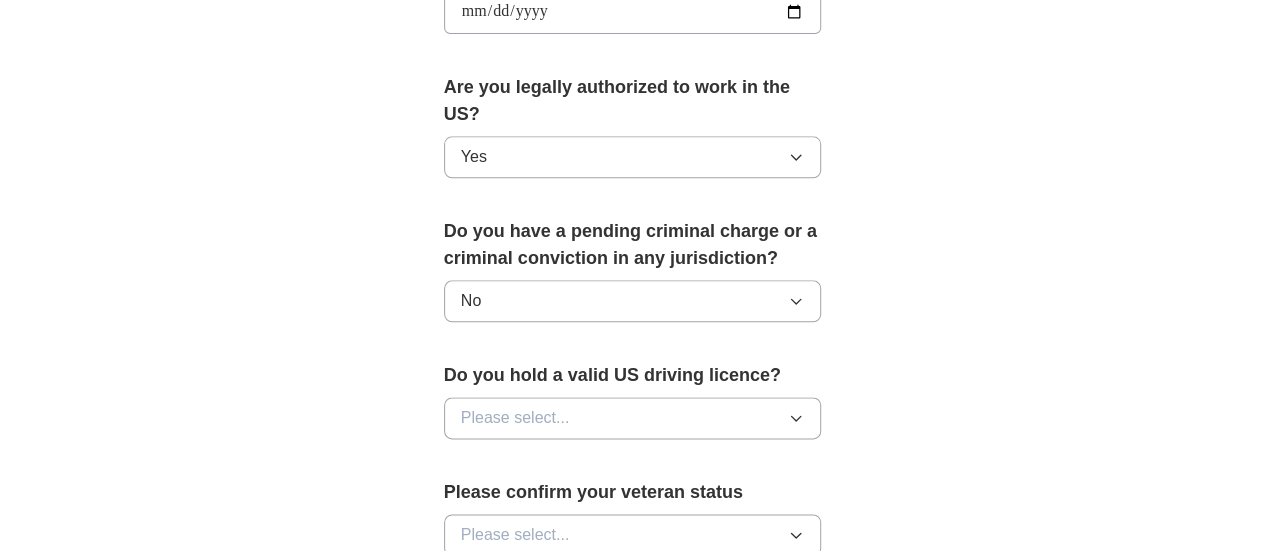 click on "Please select..." at bounding box center [633, 418] 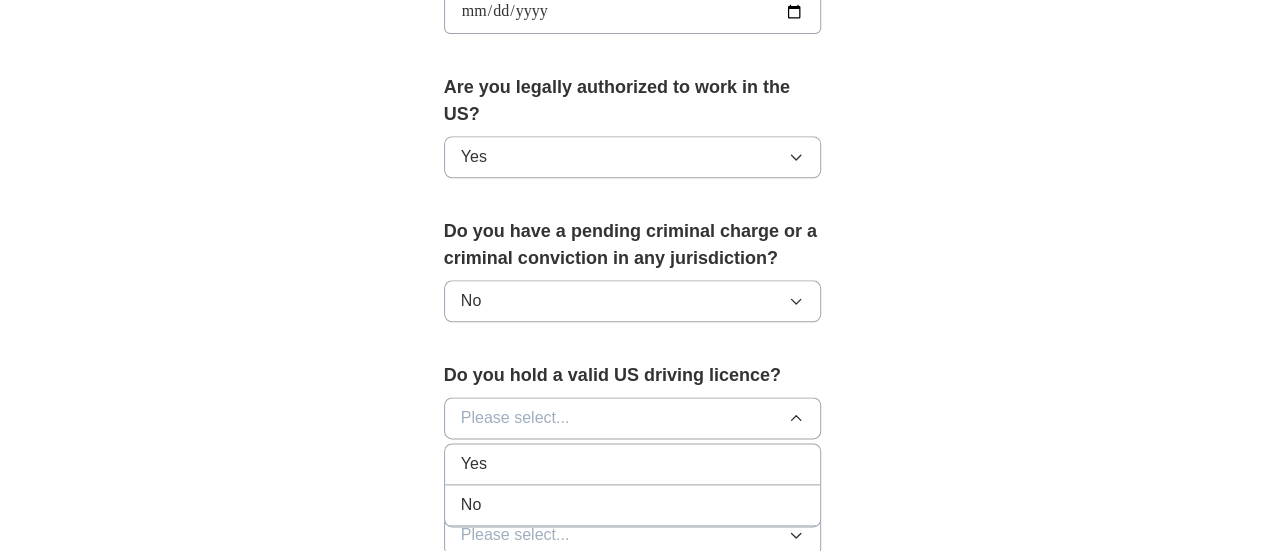 click on "Yes" at bounding box center (633, 464) 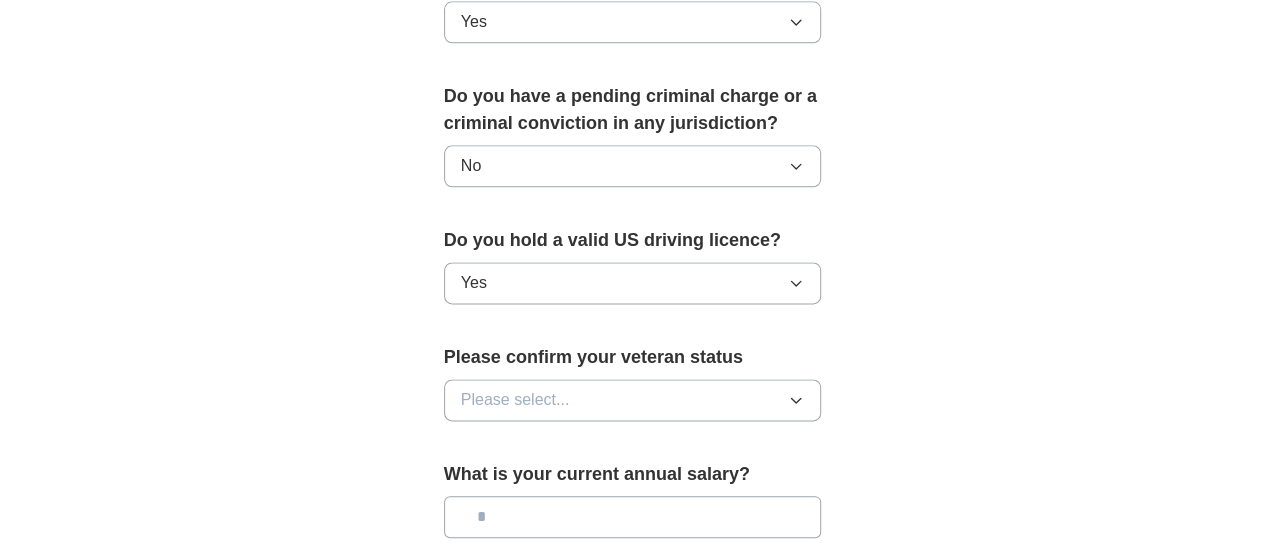scroll, scrollTop: 1187, scrollLeft: 0, axis: vertical 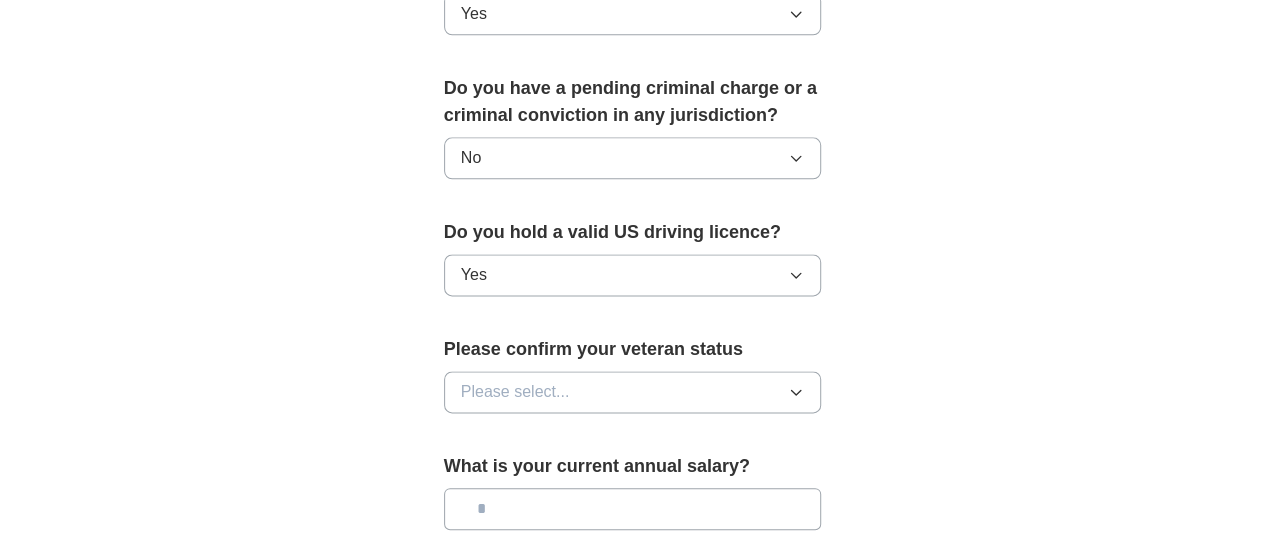 click on "Please select..." at bounding box center [633, 392] 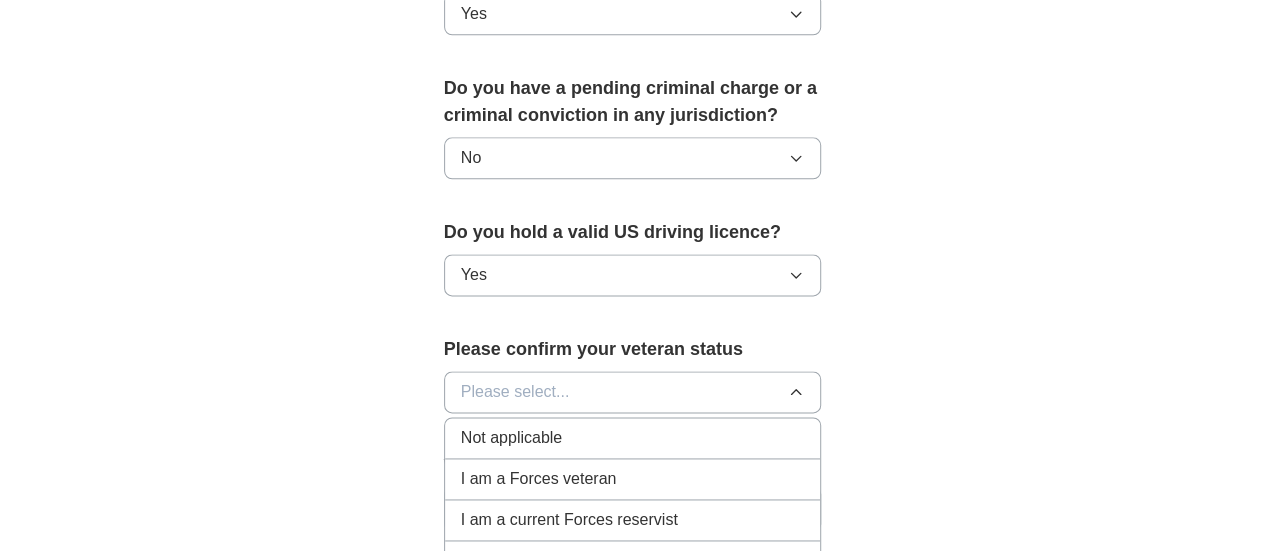 click on "Not applicable" at bounding box center (633, 438) 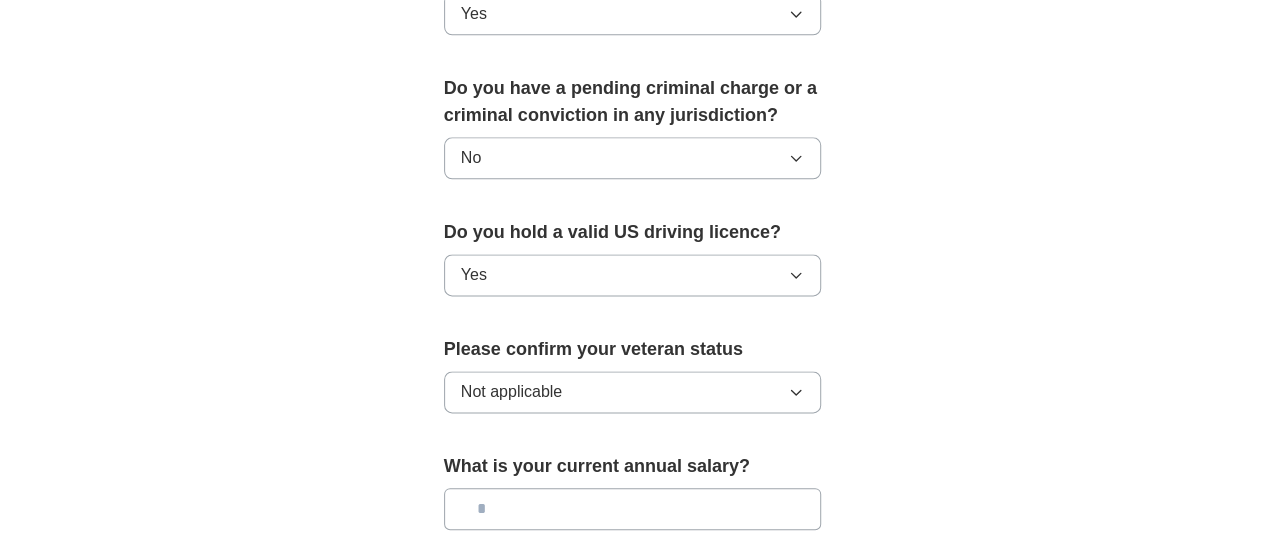 click on "**********" at bounding box center (633, -100) 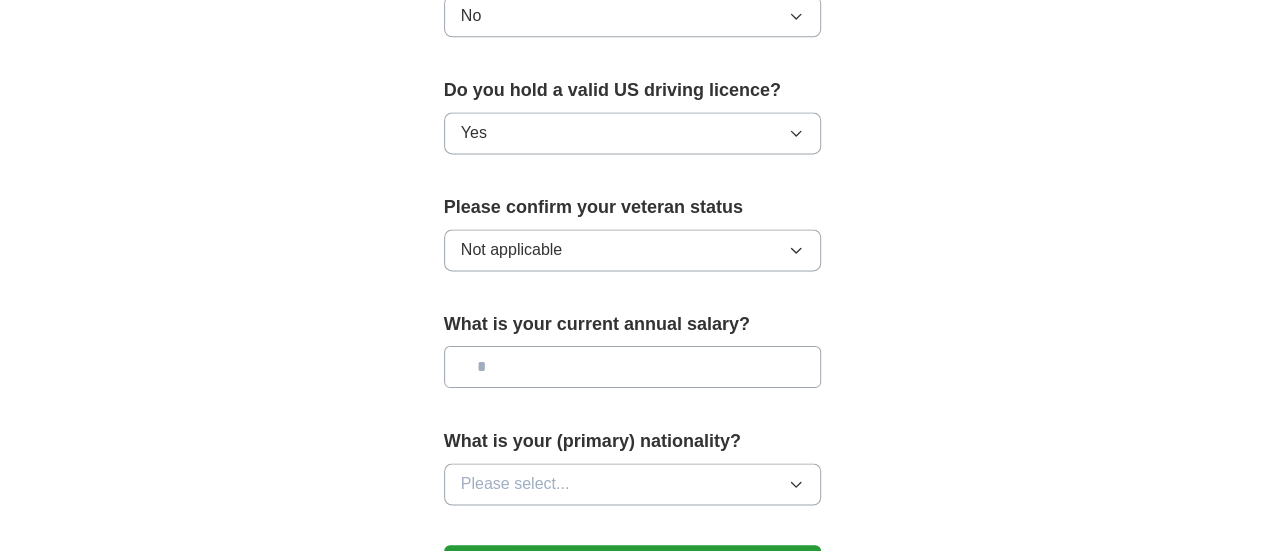 scroll, scrollTop: 1331, scrollLeft: 0, axis: vertical 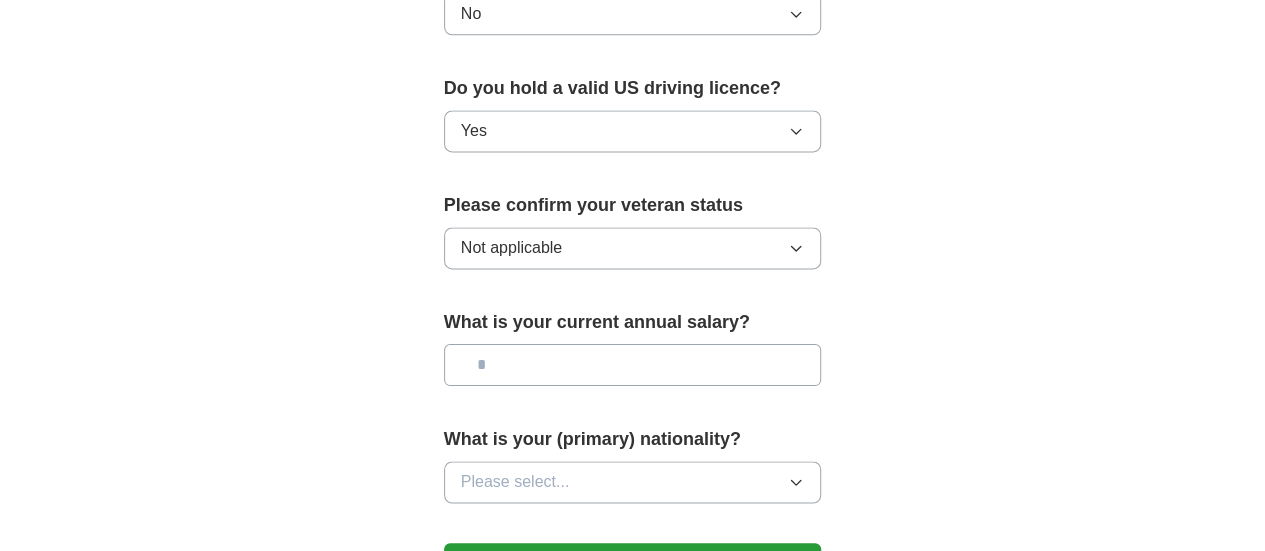 click at bounding box center [633, 365] 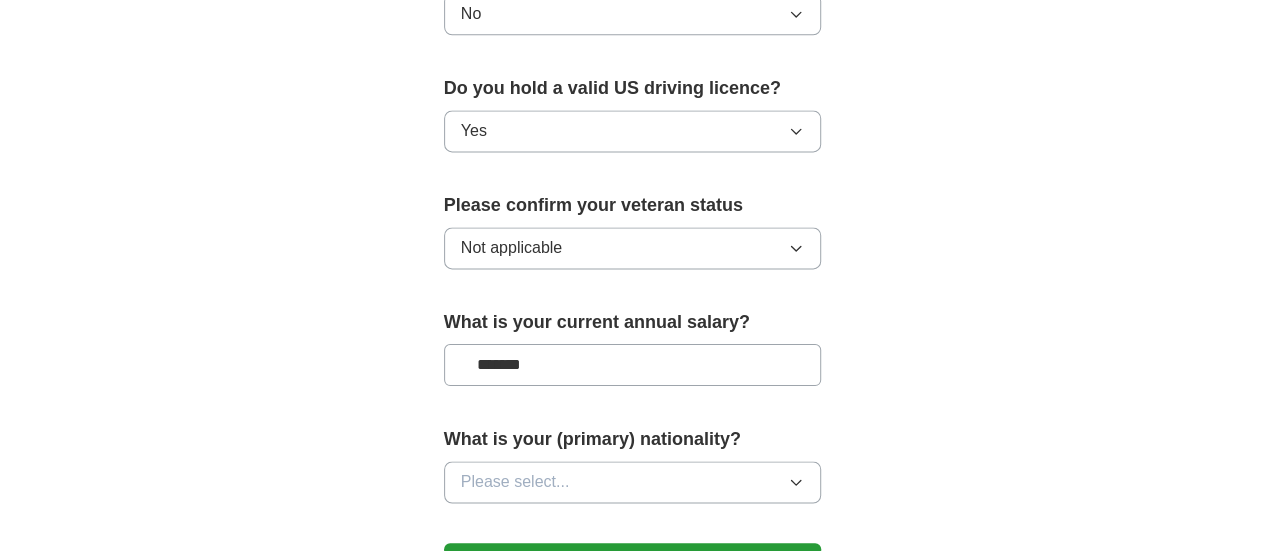 type on "*******" 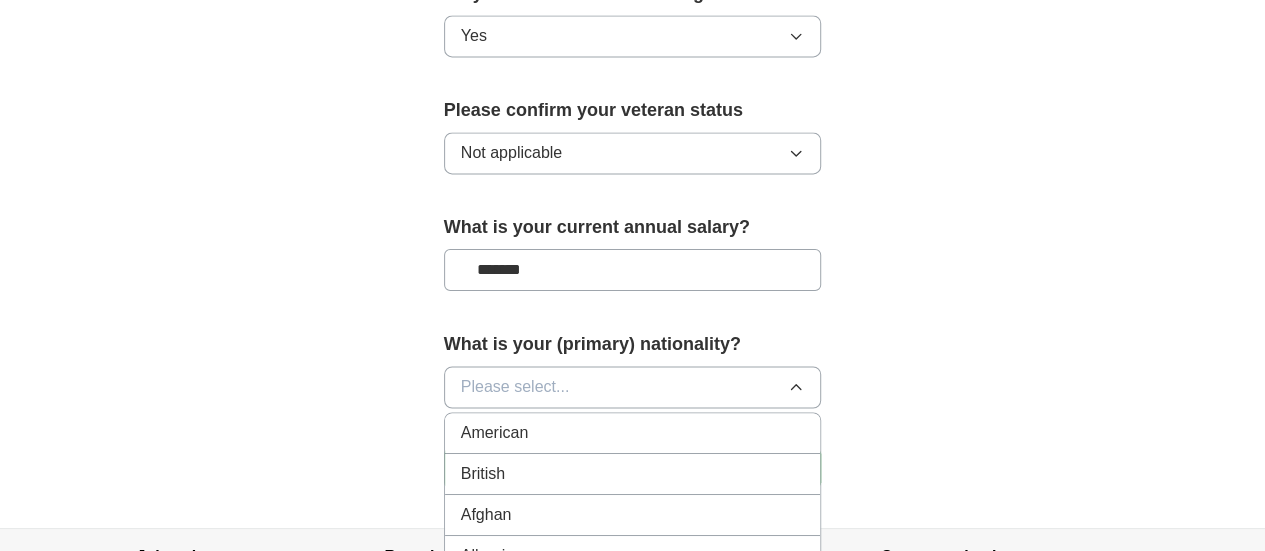 scroll, scrollTop: 1427, scrollLeft: 0, axis: vertical 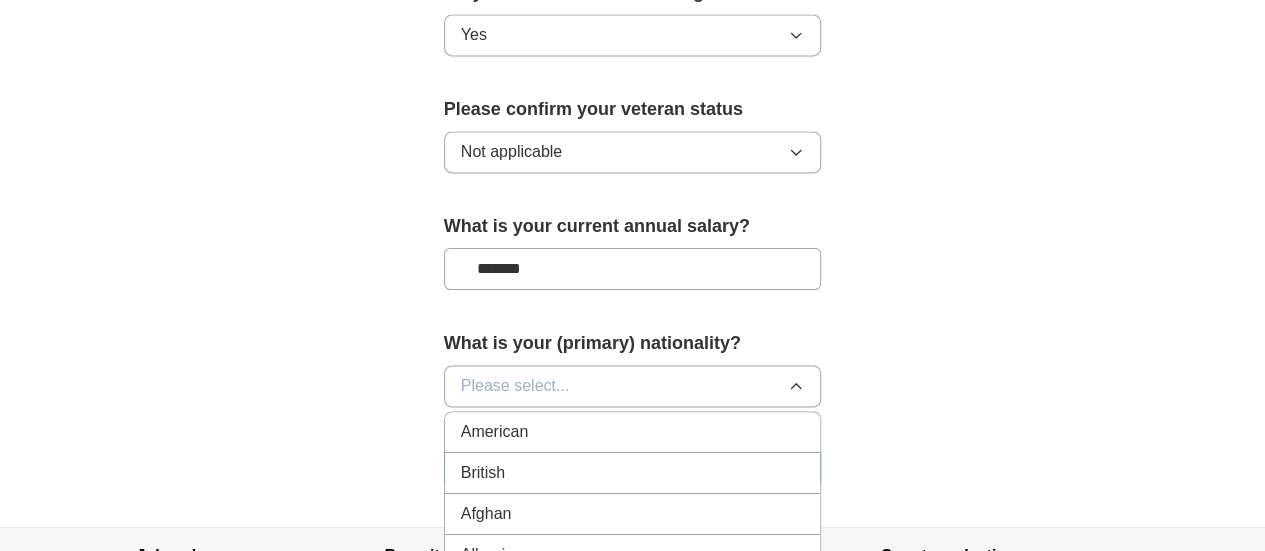 click on "American" at bounding box center (633, 432) 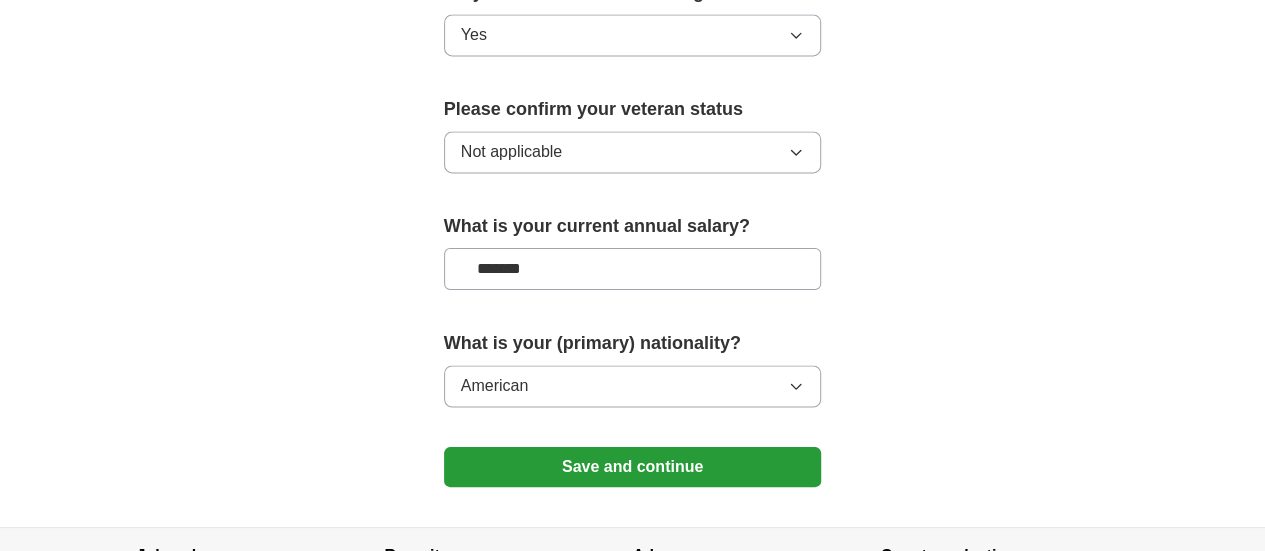 drag, startPoint x: 556, startPoint y: 192, endPoint x: 327, endPoint y: 169, distance: 230.15213 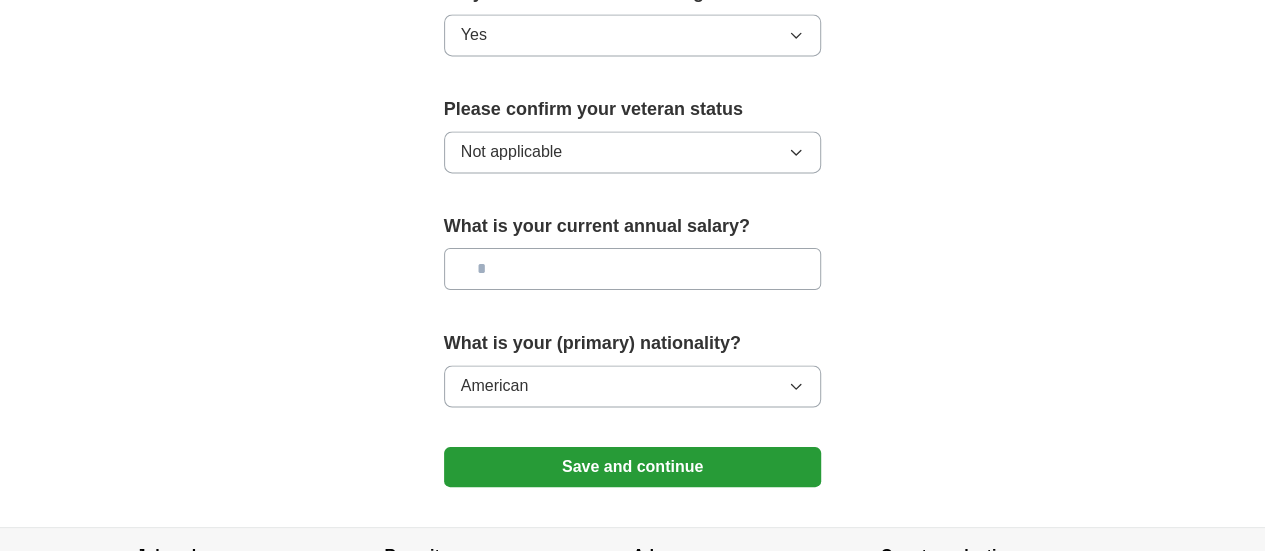 type 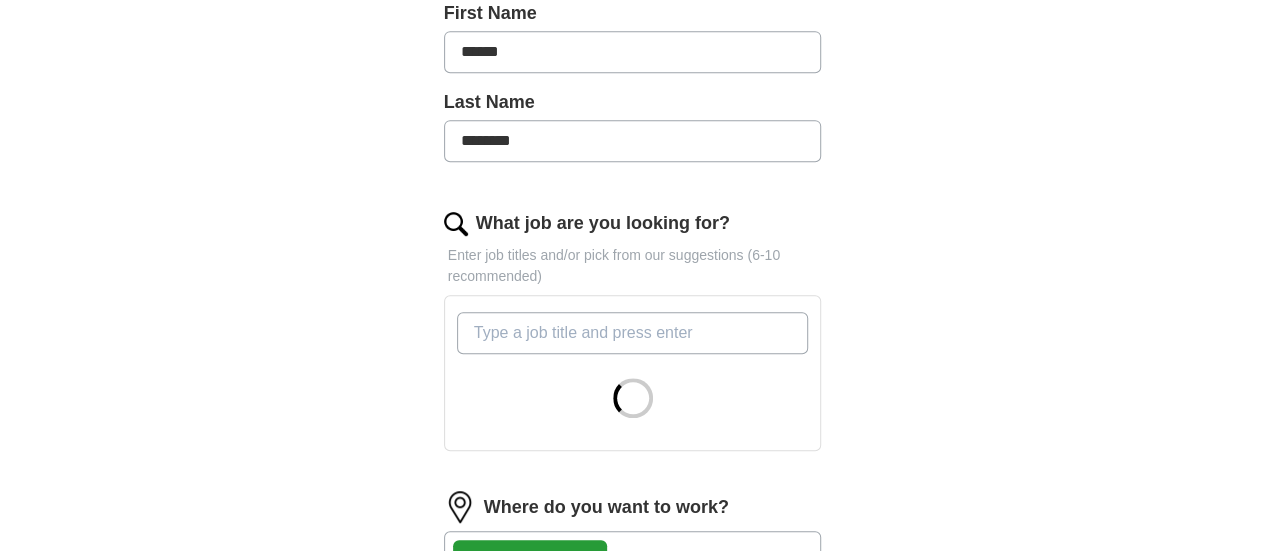 scroll, scrollTop: 488, scrollLeft: 0, axis: vertical 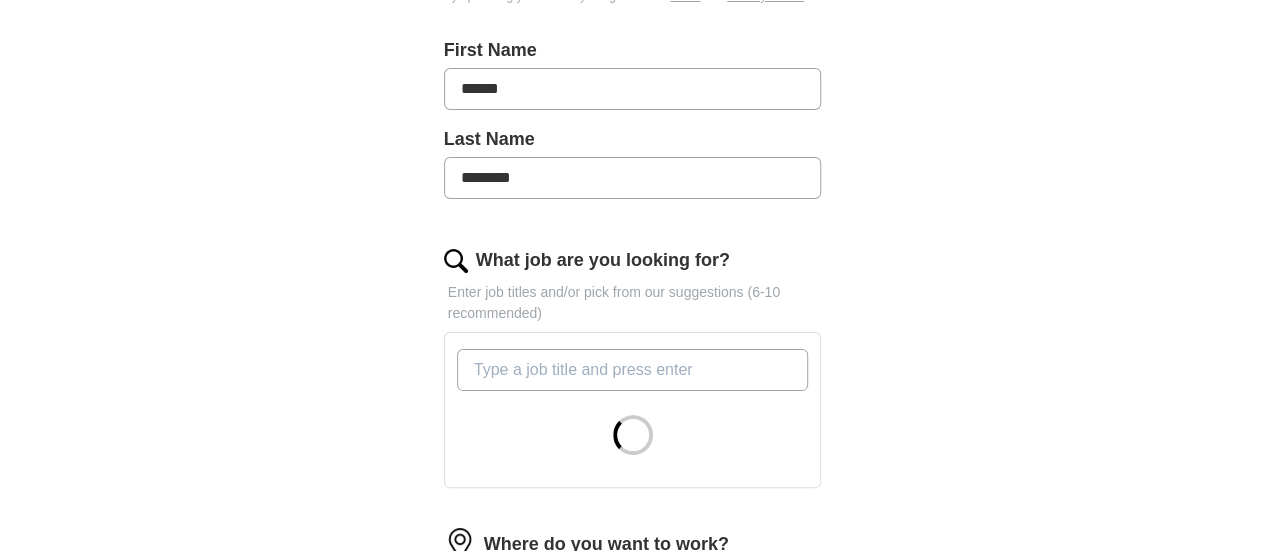 click on "What job are you looking for?" at bounding box center [633, 370] 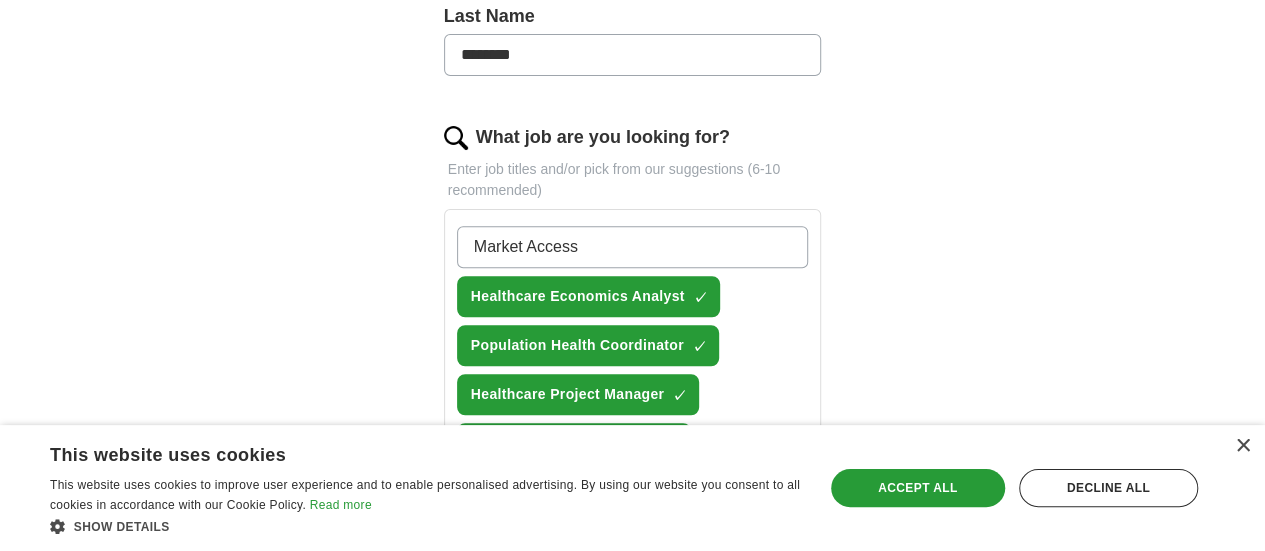scroll, scrollTop: 626, scrollLeft: 0, axis: vertical 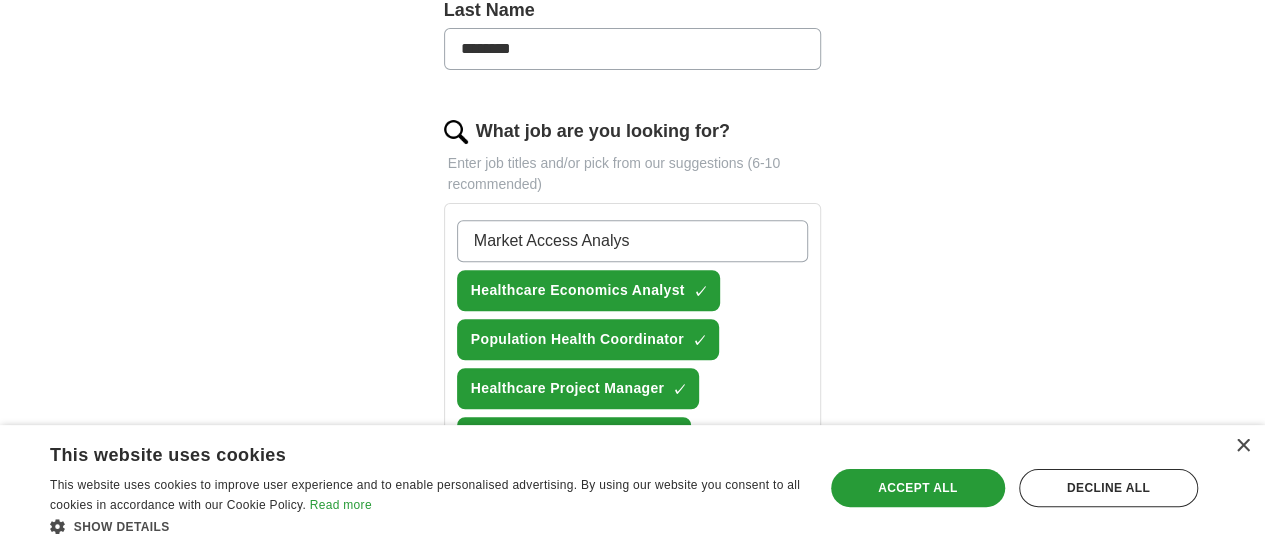 type on "Market Access Analyst" 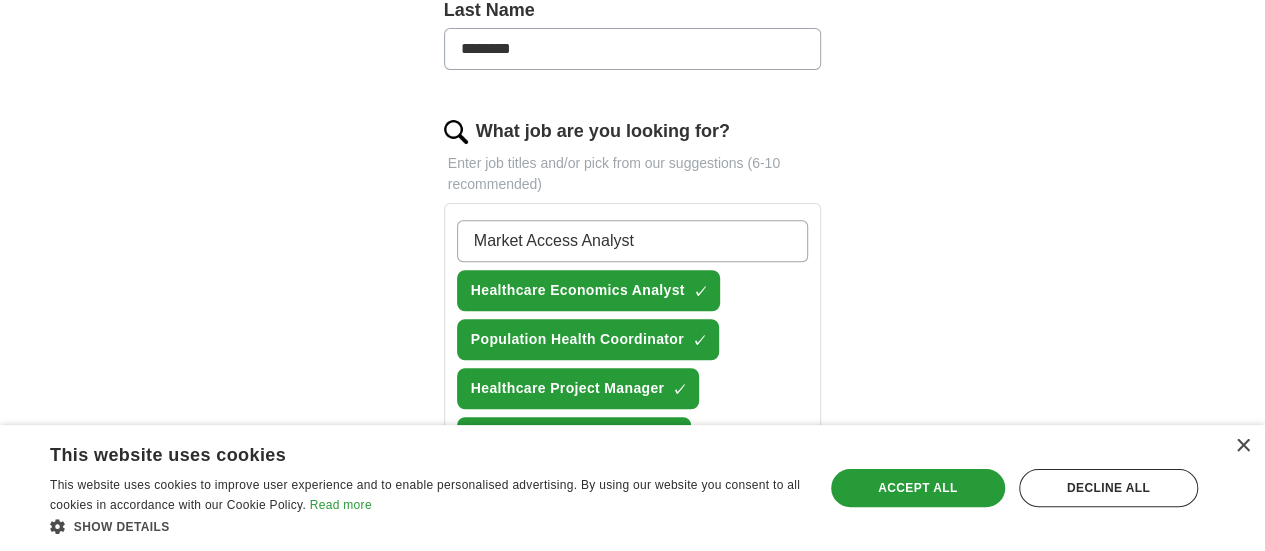 type 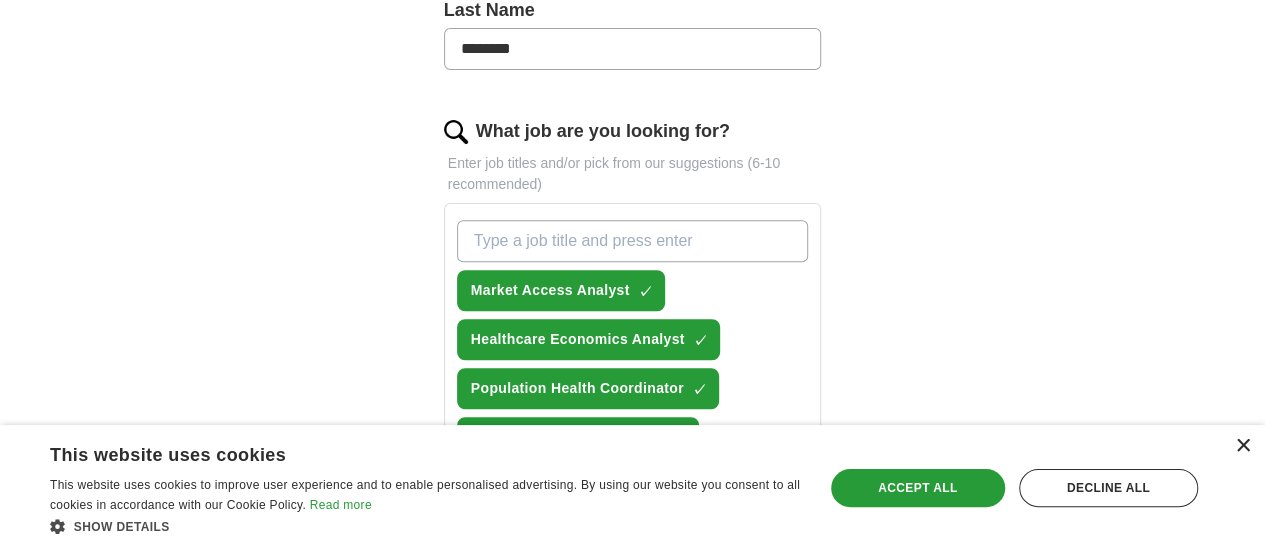click on "×" at bounding box center (1242, 446) 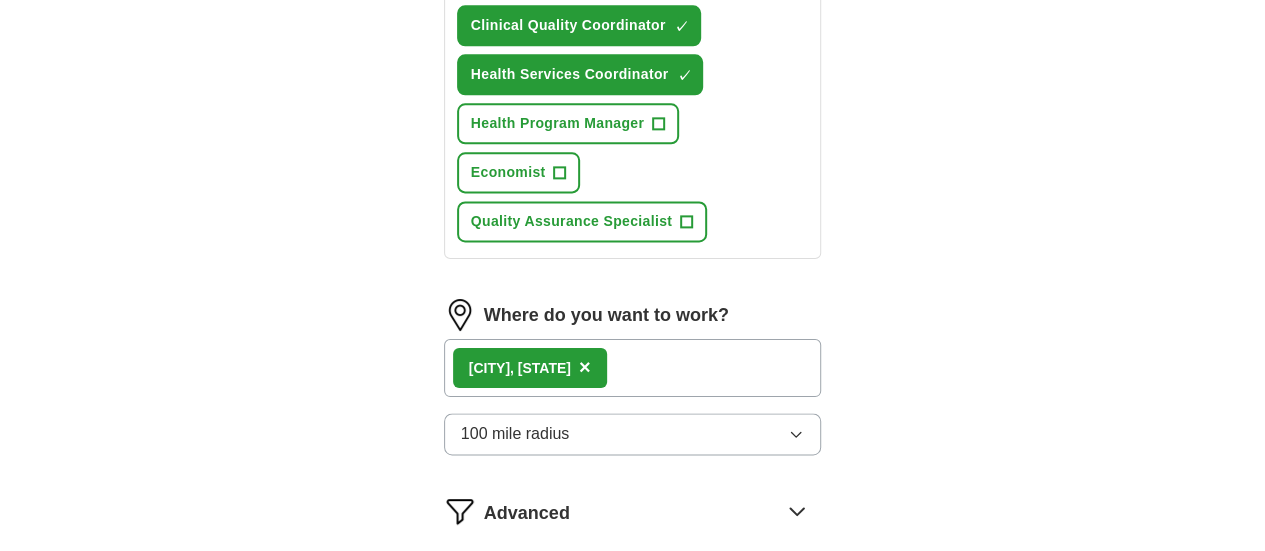 scroll, scrollTop: 1237, scrollLeft: 0, axis: vertical 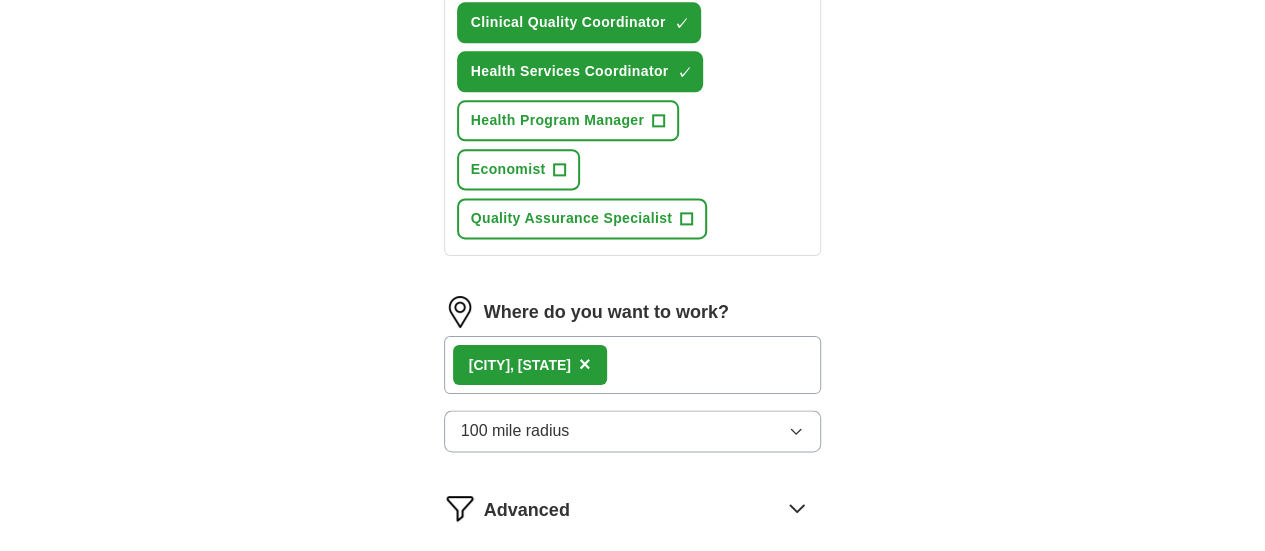 click on "Update ApplyIQ settings" at bounding box center (633, 593) 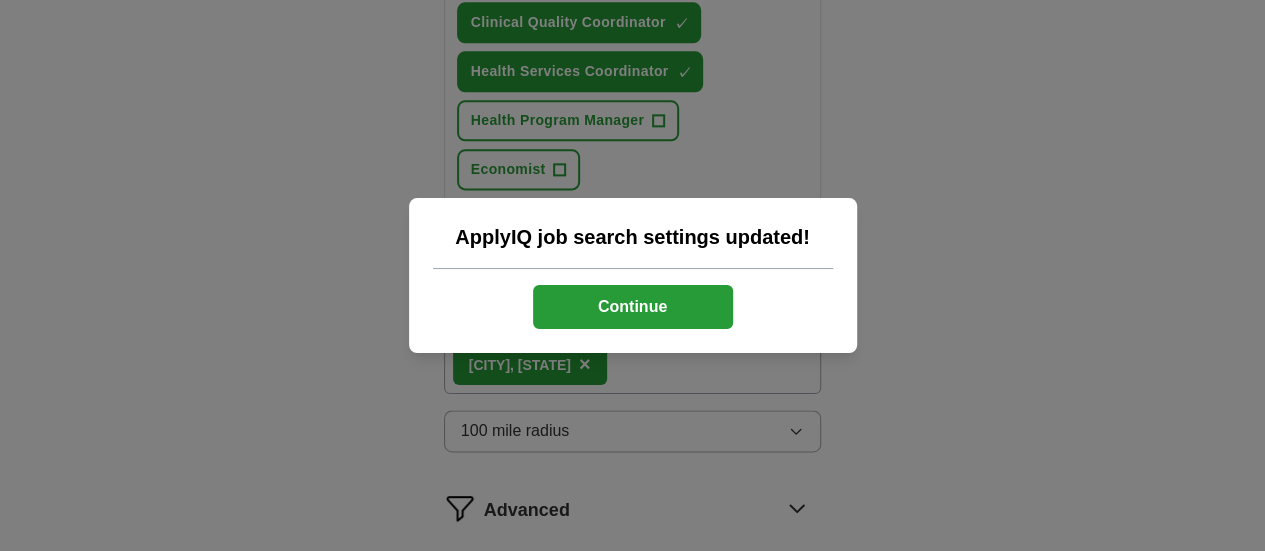 click on "Continue" at bounding box center [633, 307] 